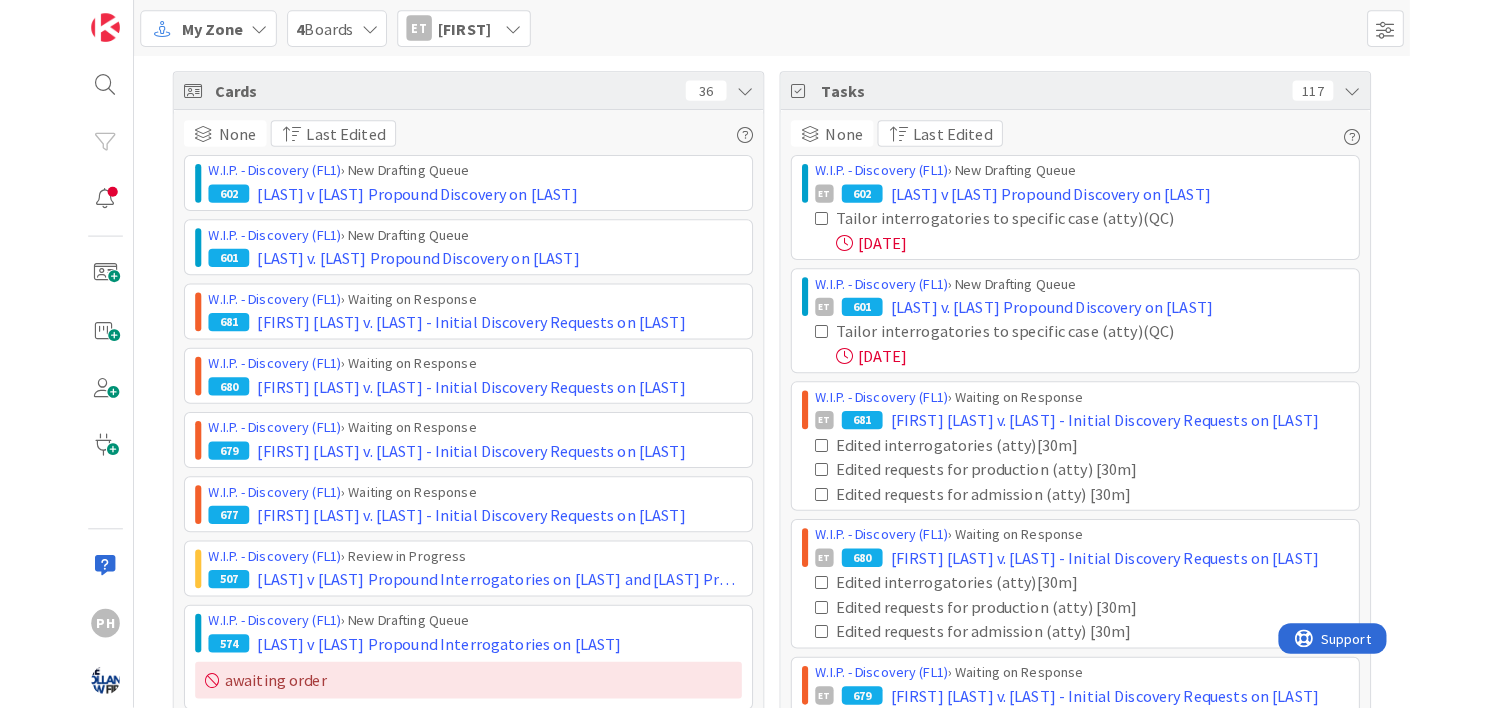 scroll, scrollTop: 0, scrollLeft: 0, axis: both 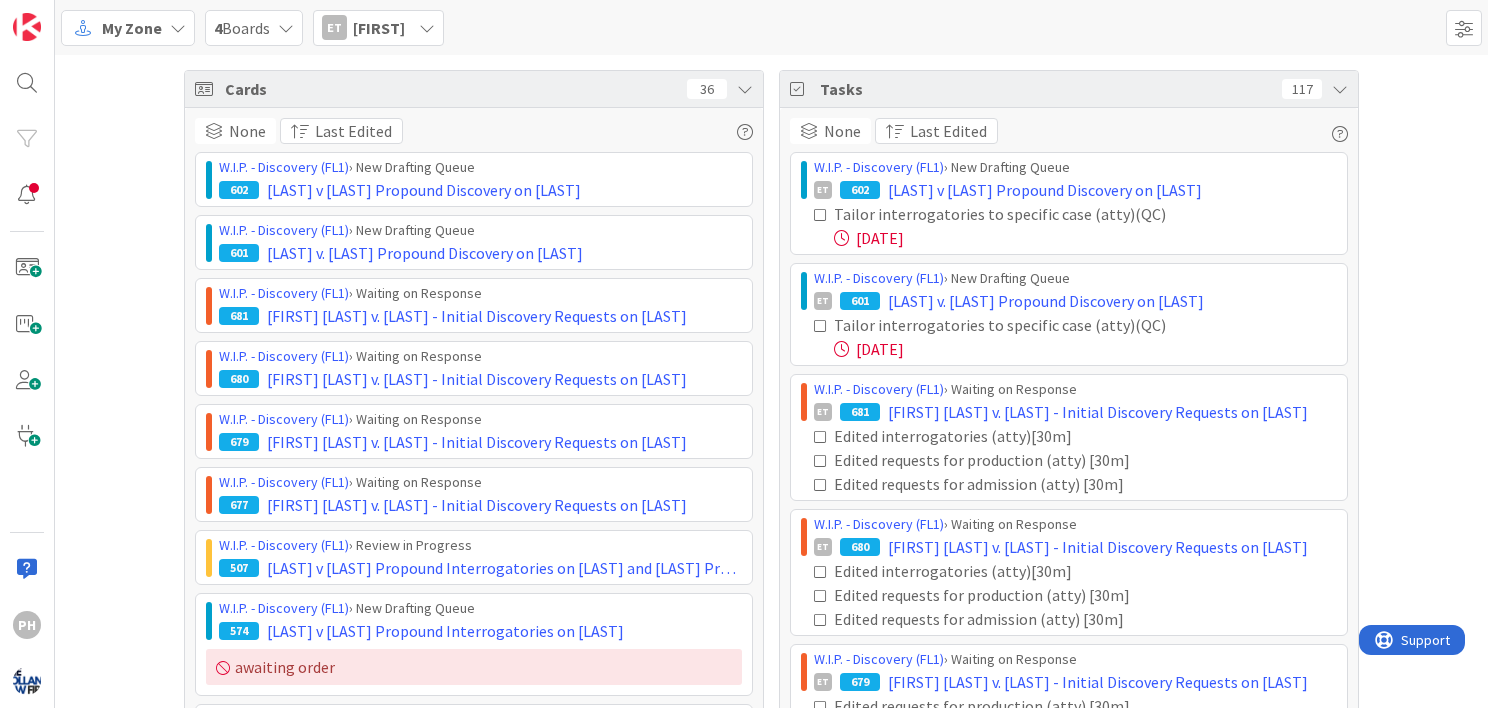 click at bounding box center [178, 28] 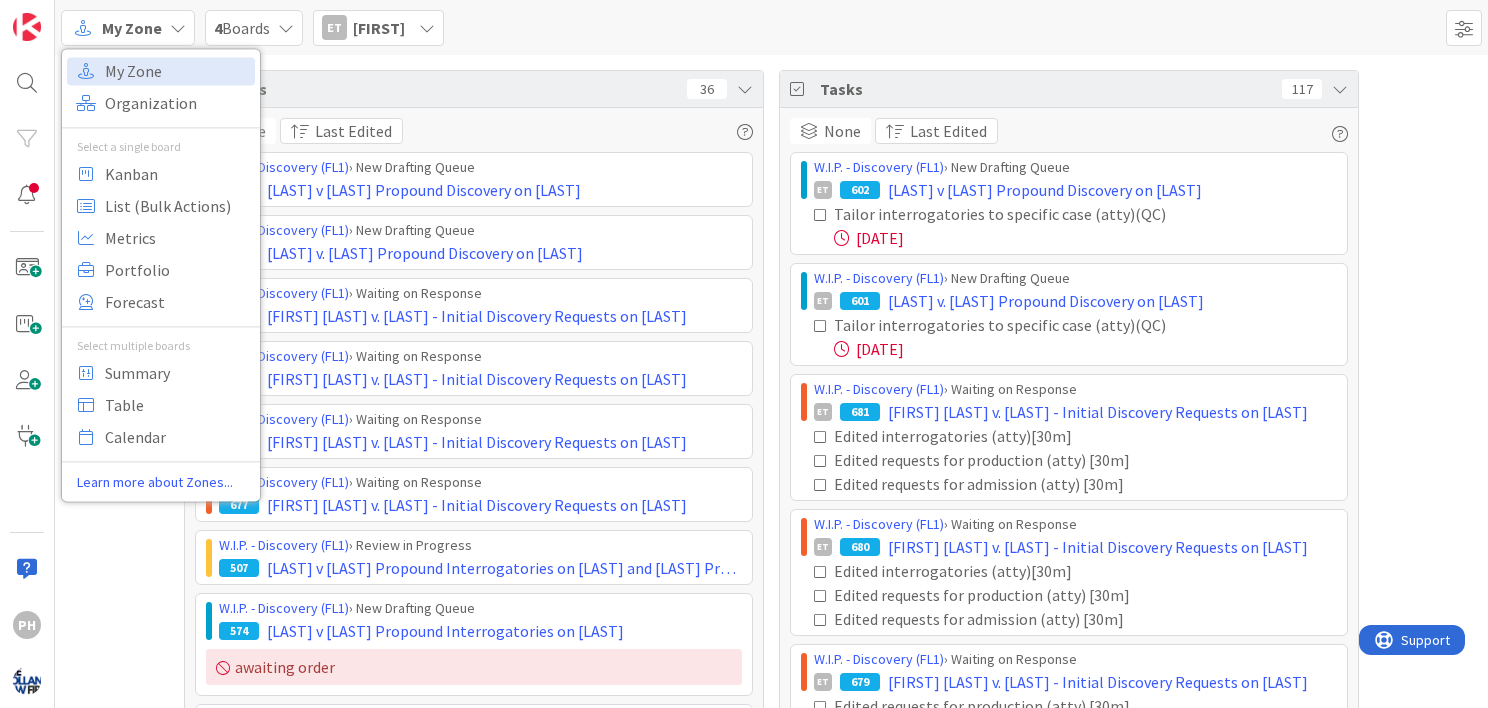 click at bounding box center [178, 28] 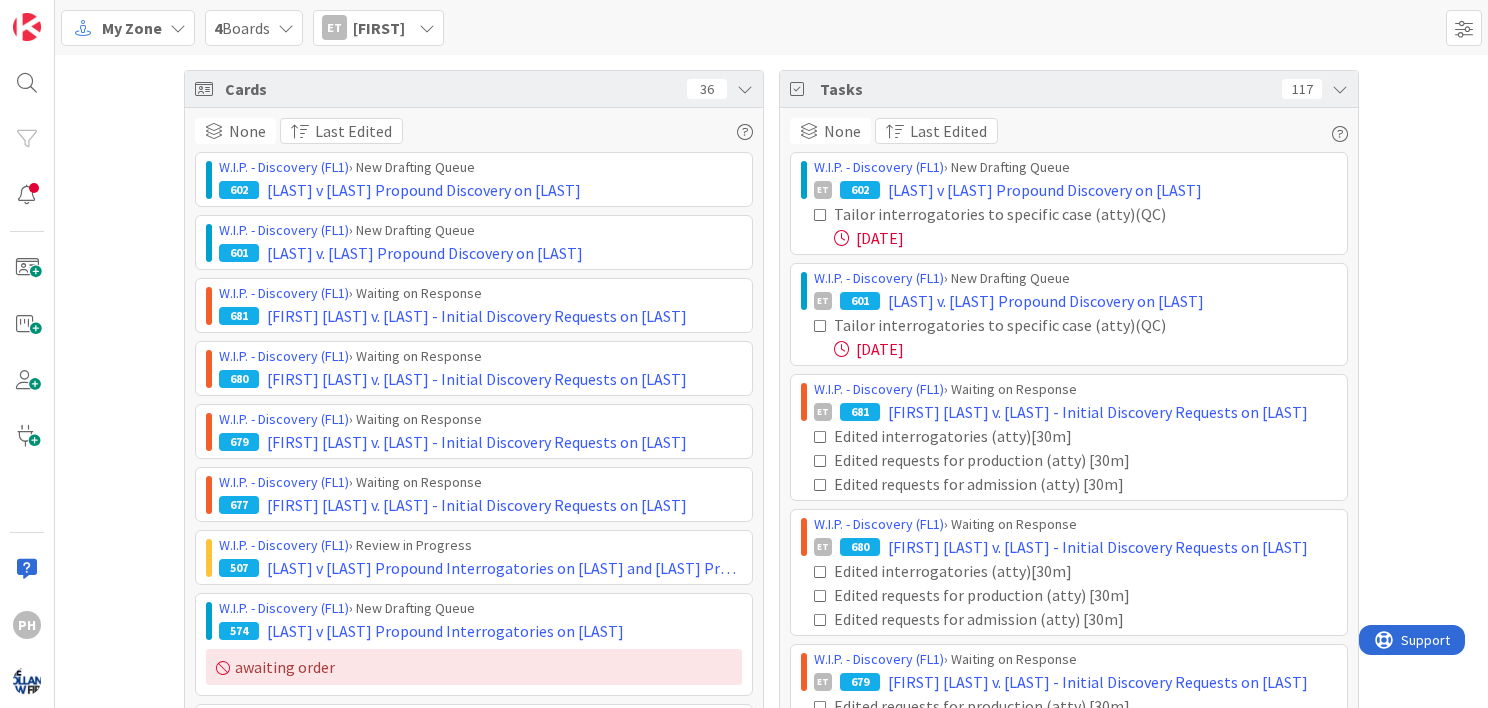 click at bounding box center (178, 28) 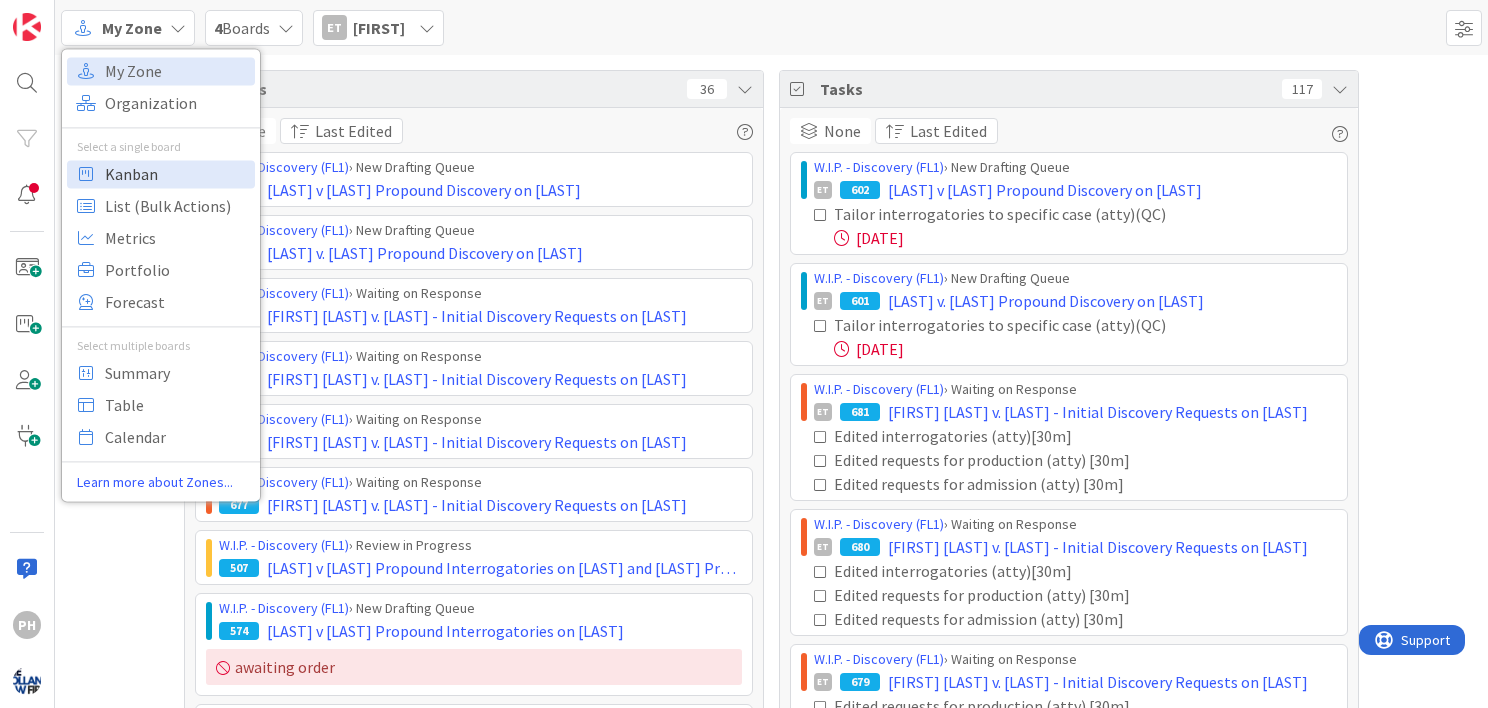 click on "Kanban" at bounding box center (177, 174) 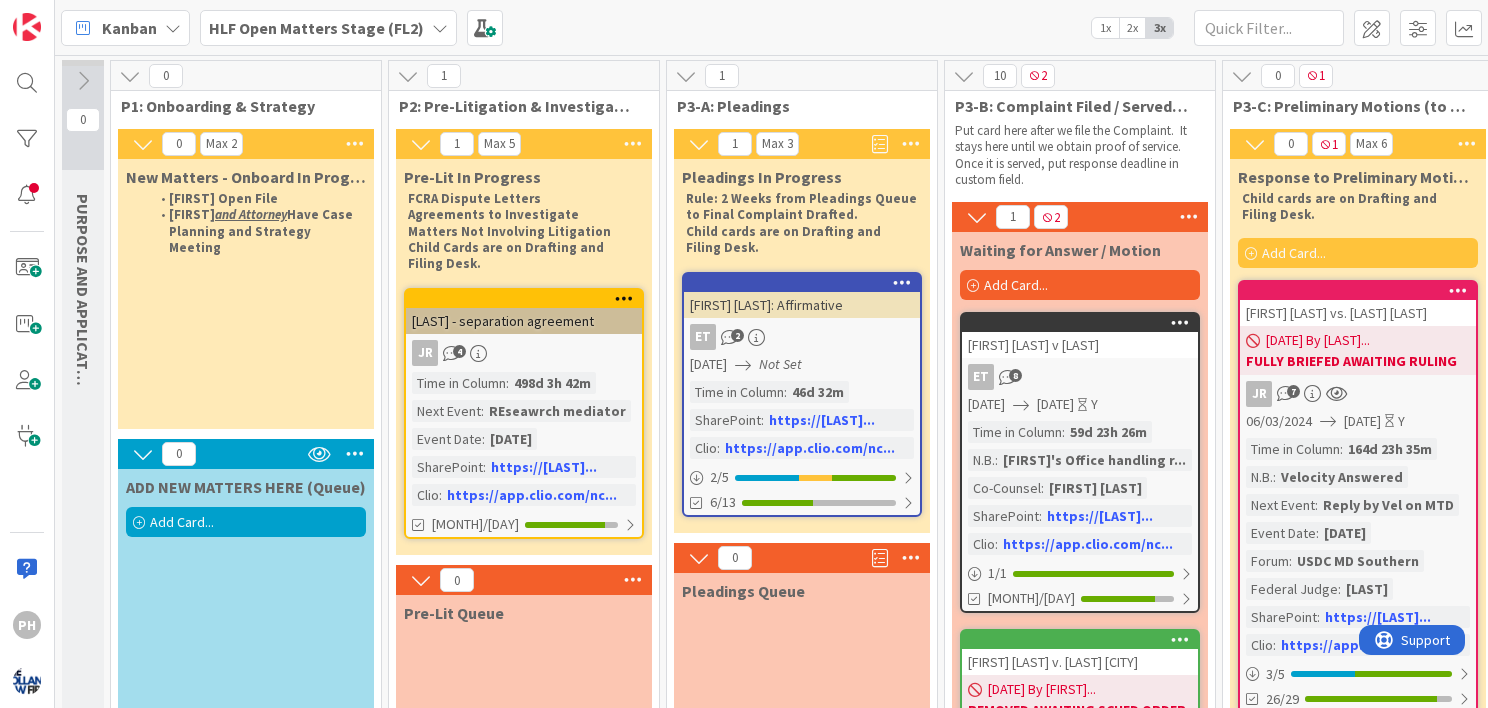 scroll, scrollTop: 0, scrollLeft: 0, axis: both 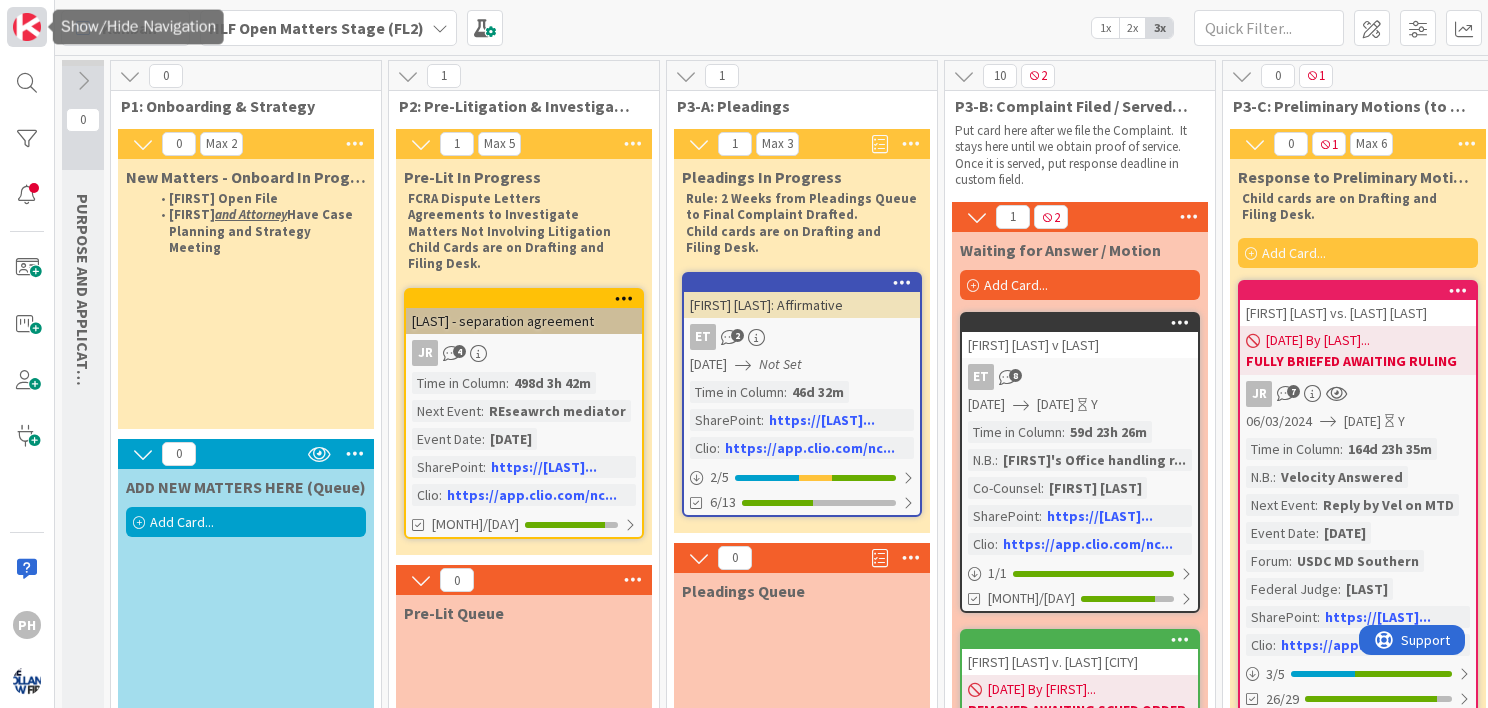 click at bounding box center [27, 27] 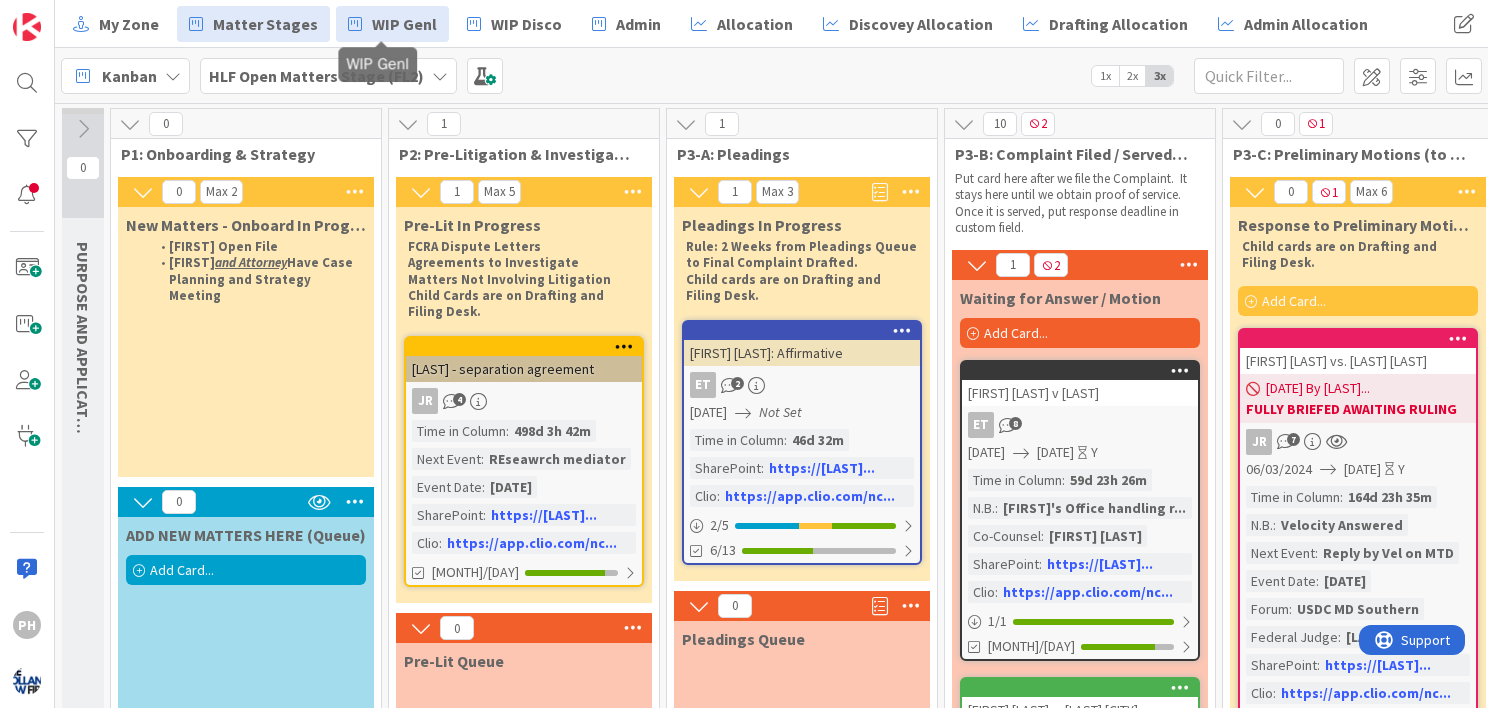 click on "WIP Genl" at bounding box center [392, 24] 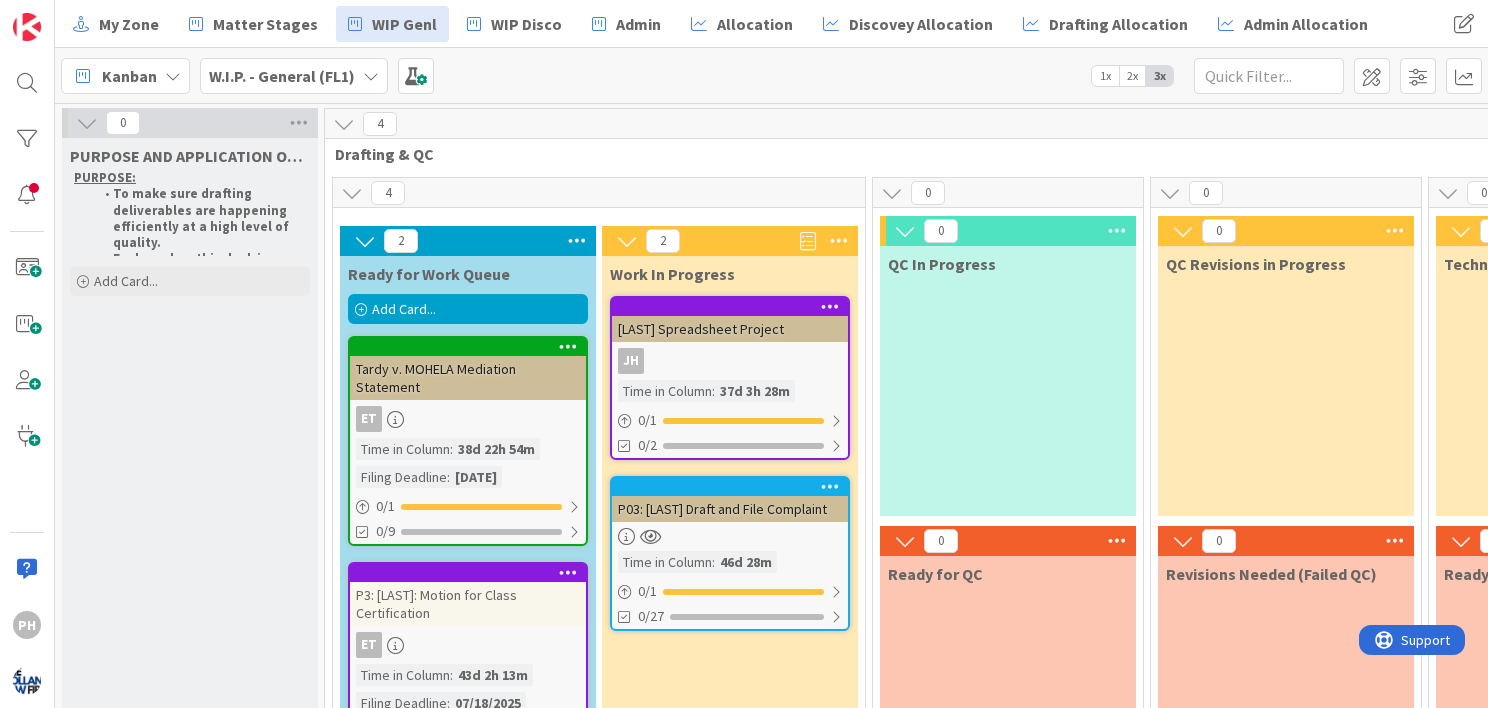 scroll, scrollTop: 0, scrollLeft: 0, axis: both 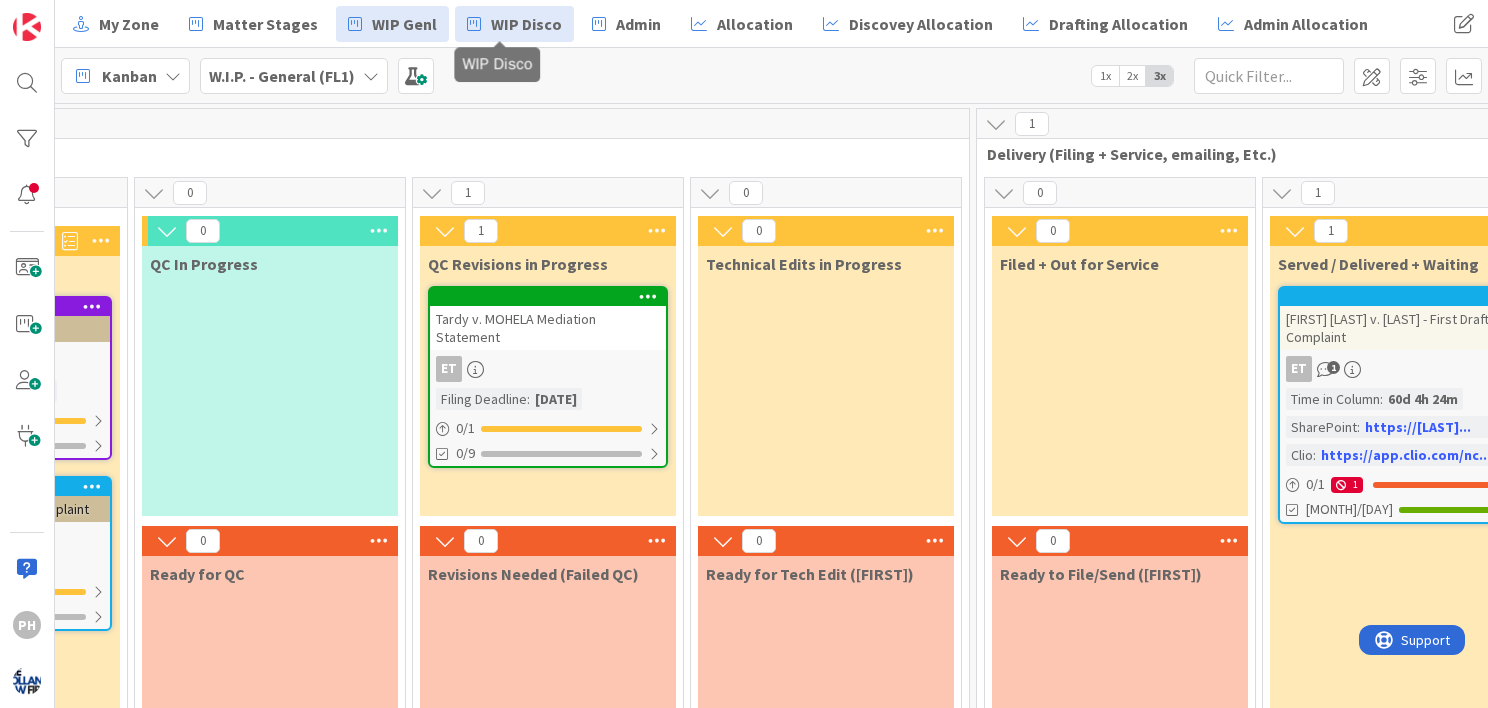 click on "WIP Disco" at bounding box center (514, 24) 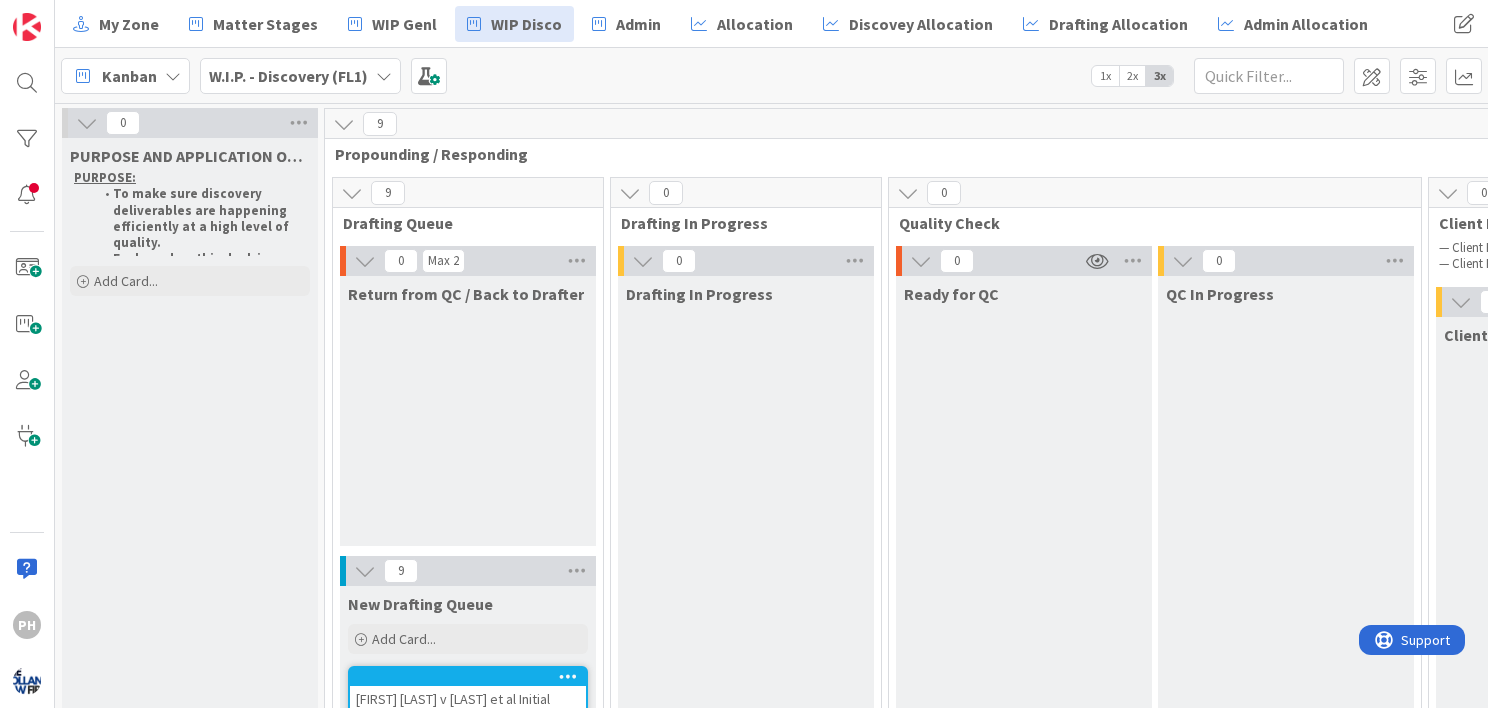 scroll, scrollTop: 0, scrollLeft: 0, axis: both 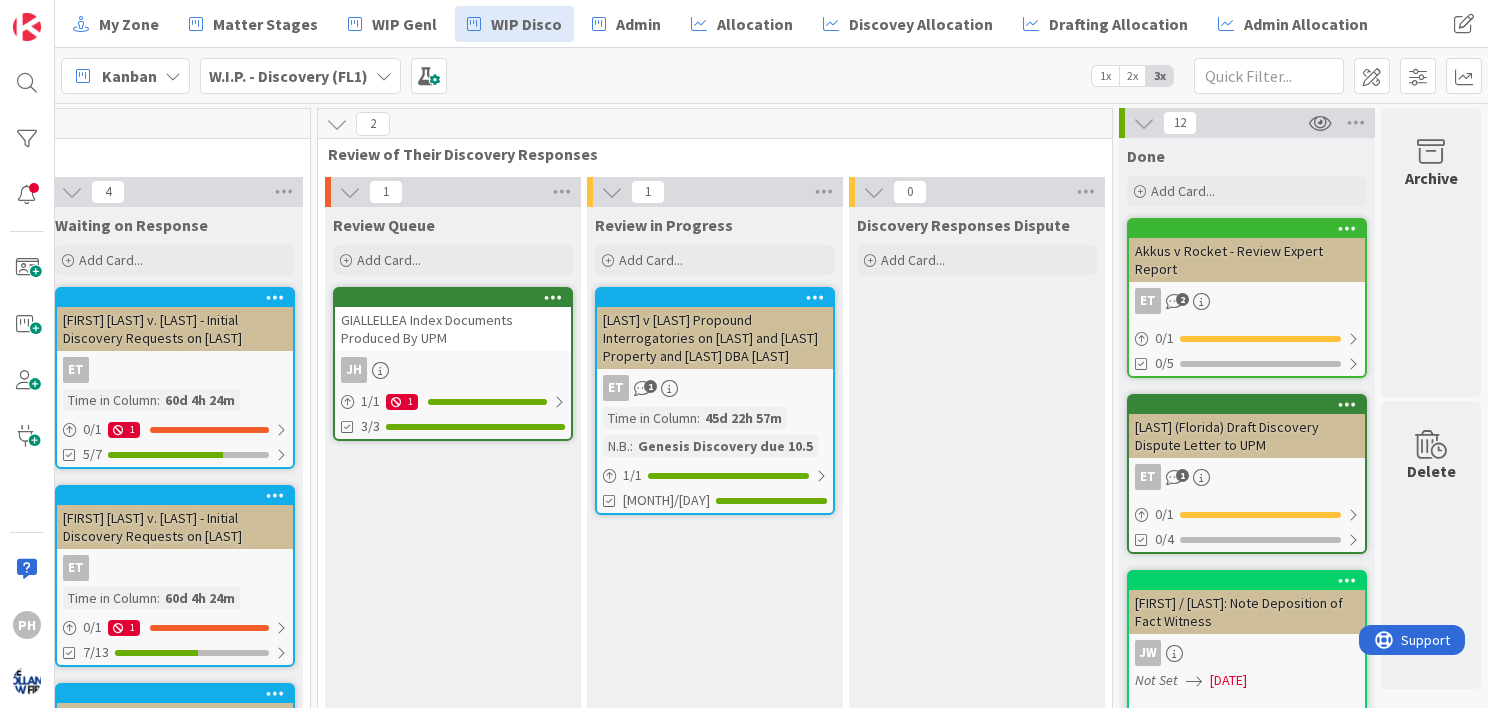 click on "GIALLELLEA Index Documents Produced By UPM" at bounding box center [453, 329] 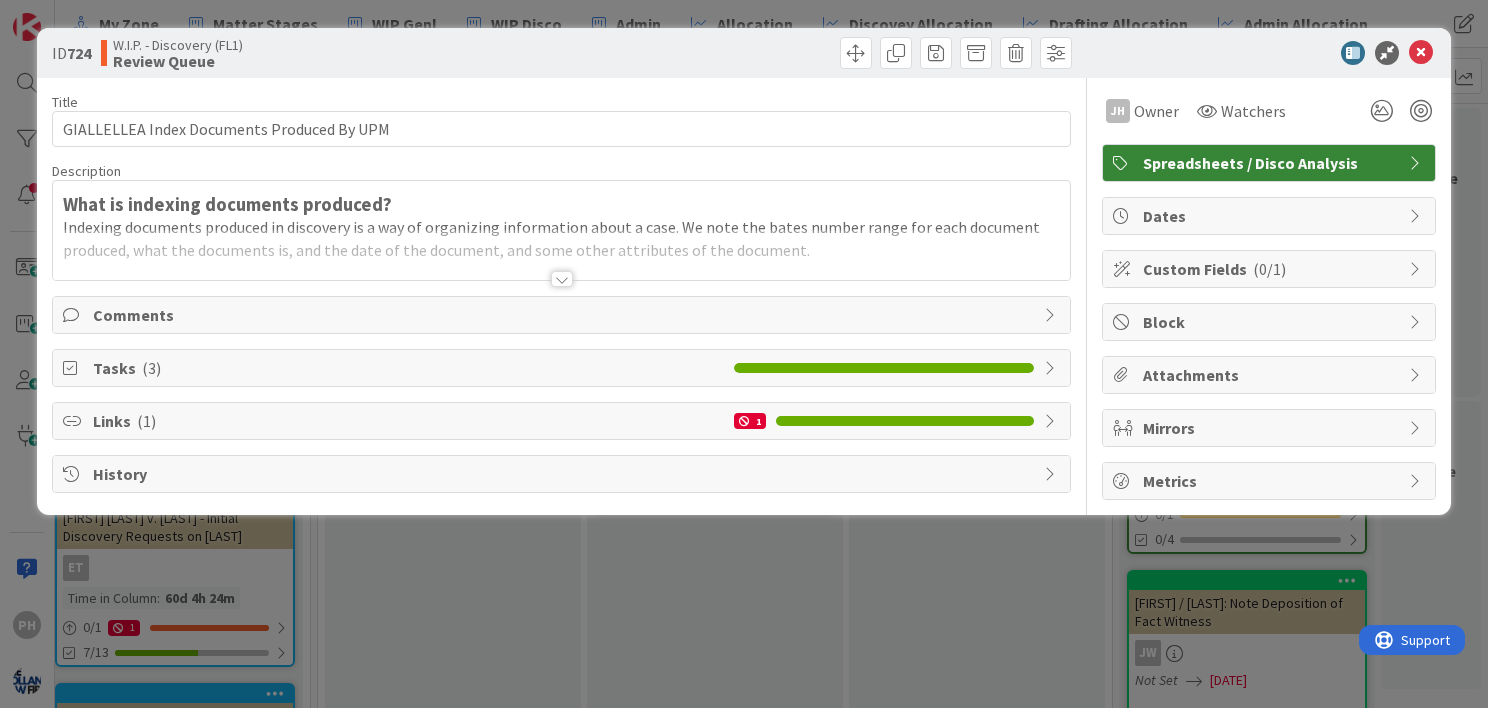 scroll, scrollTop: 0, scrollLeft: 0, axis: both 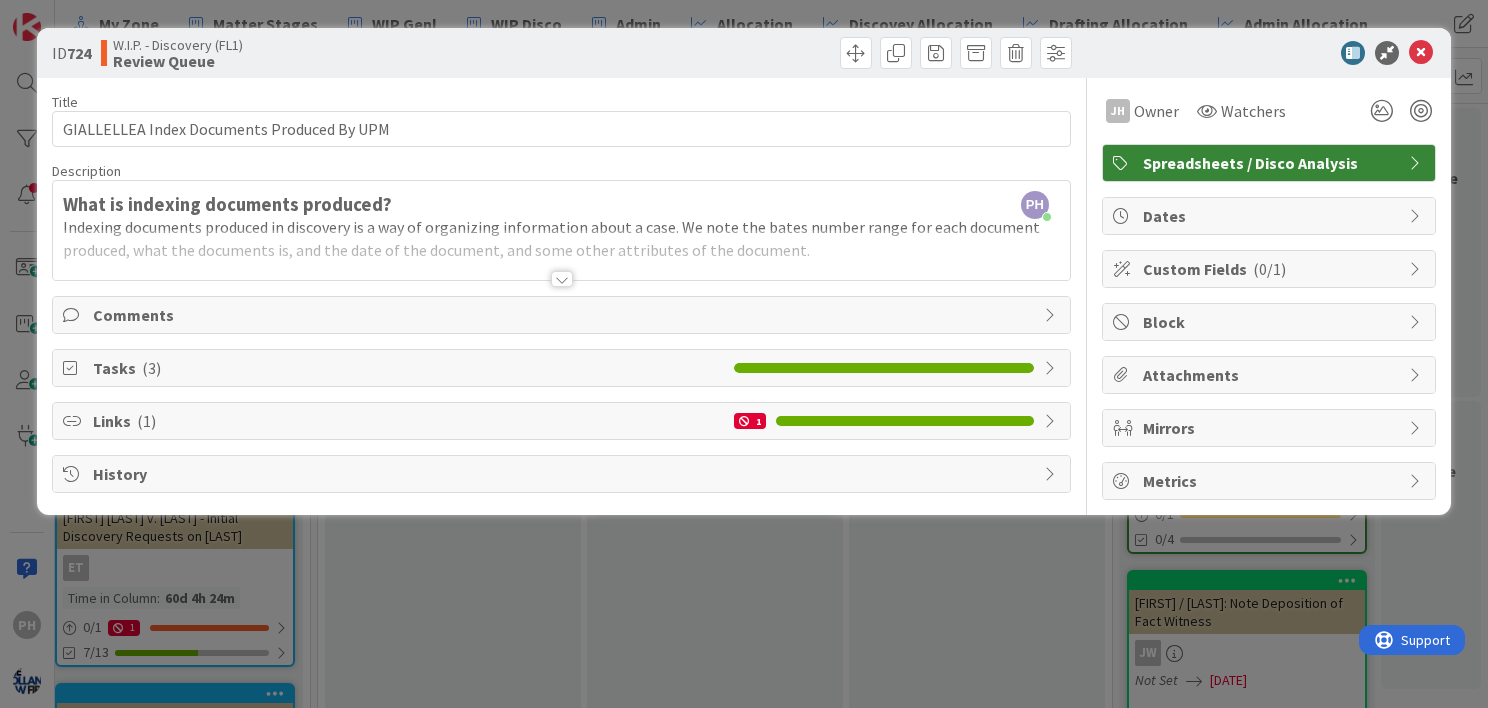 click at bounding box center (1052, 421) 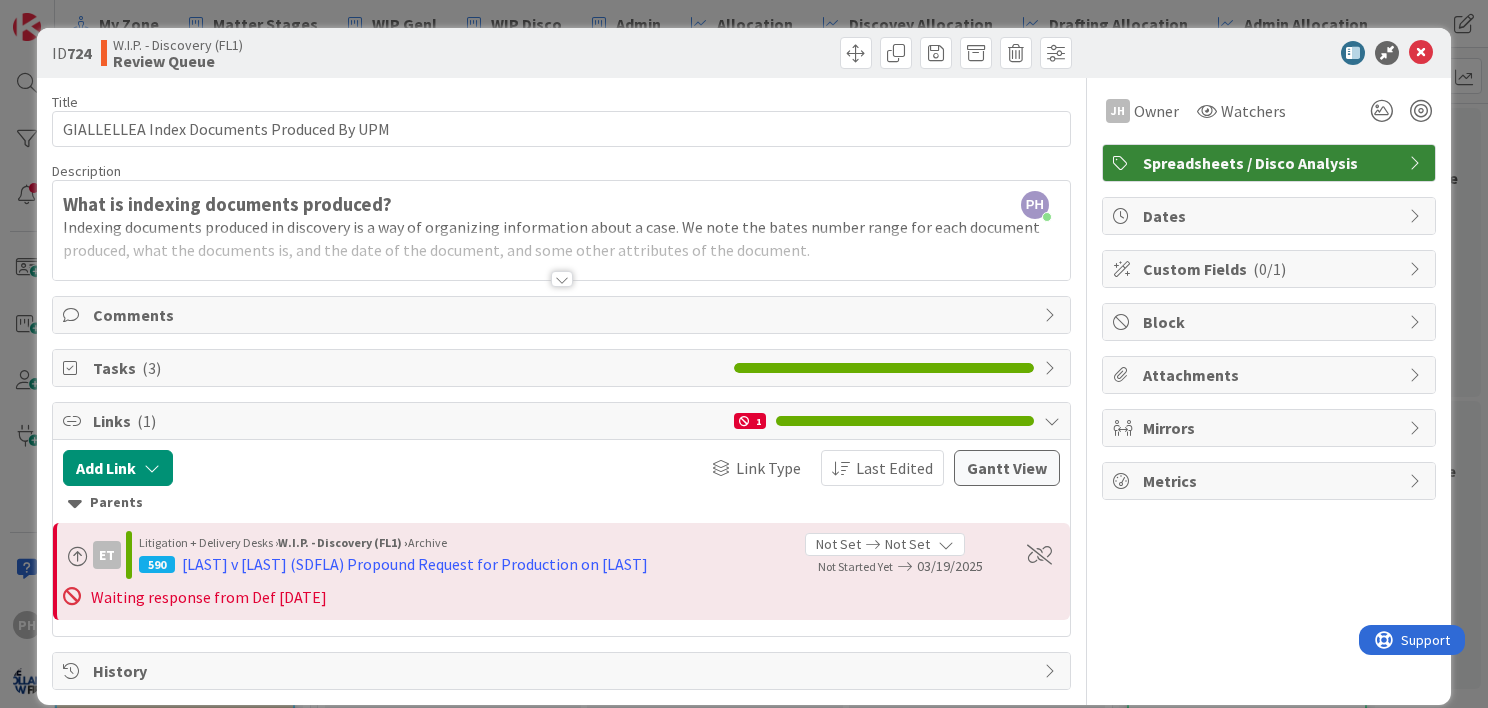 click on "Tasks ( 3 )" at bounding box center (561, 368) 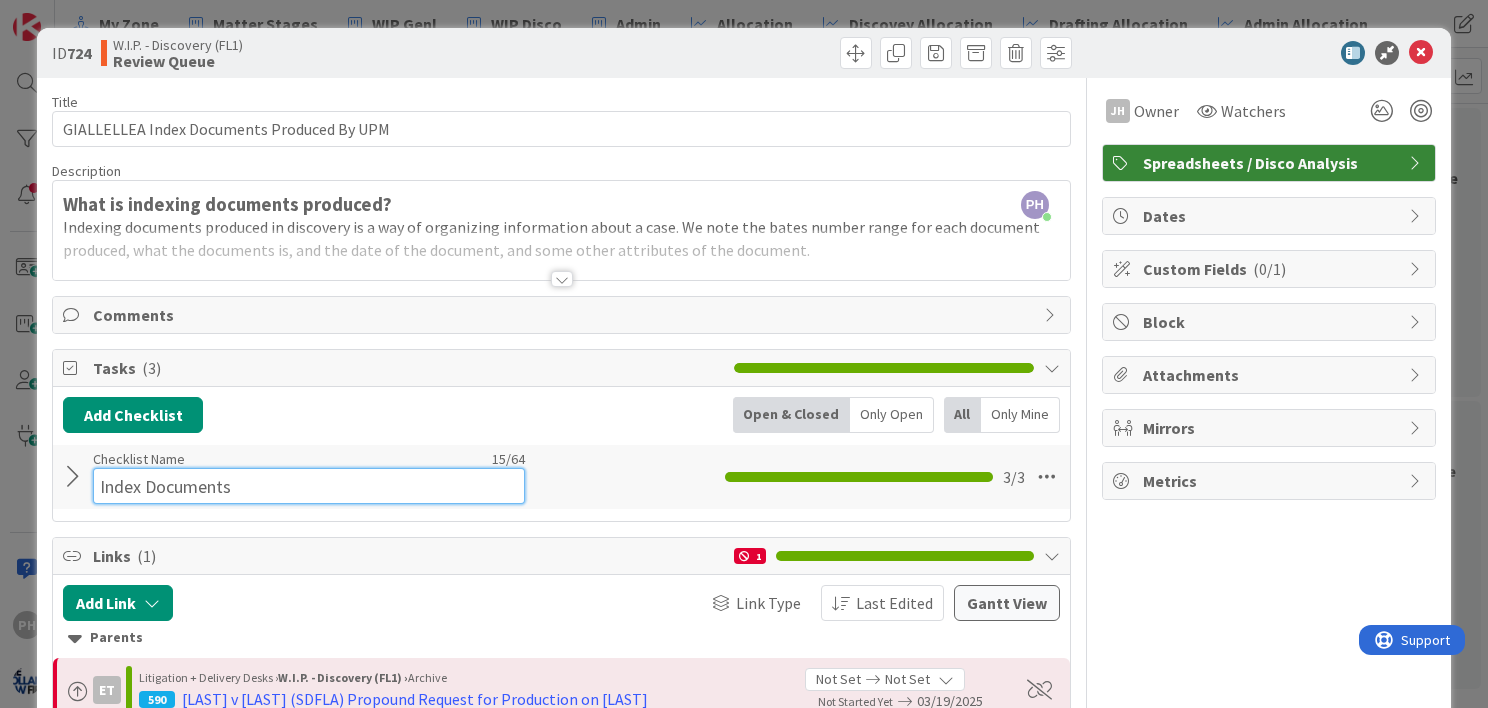 click on "Index Documents" at bounding box center [309, 486] 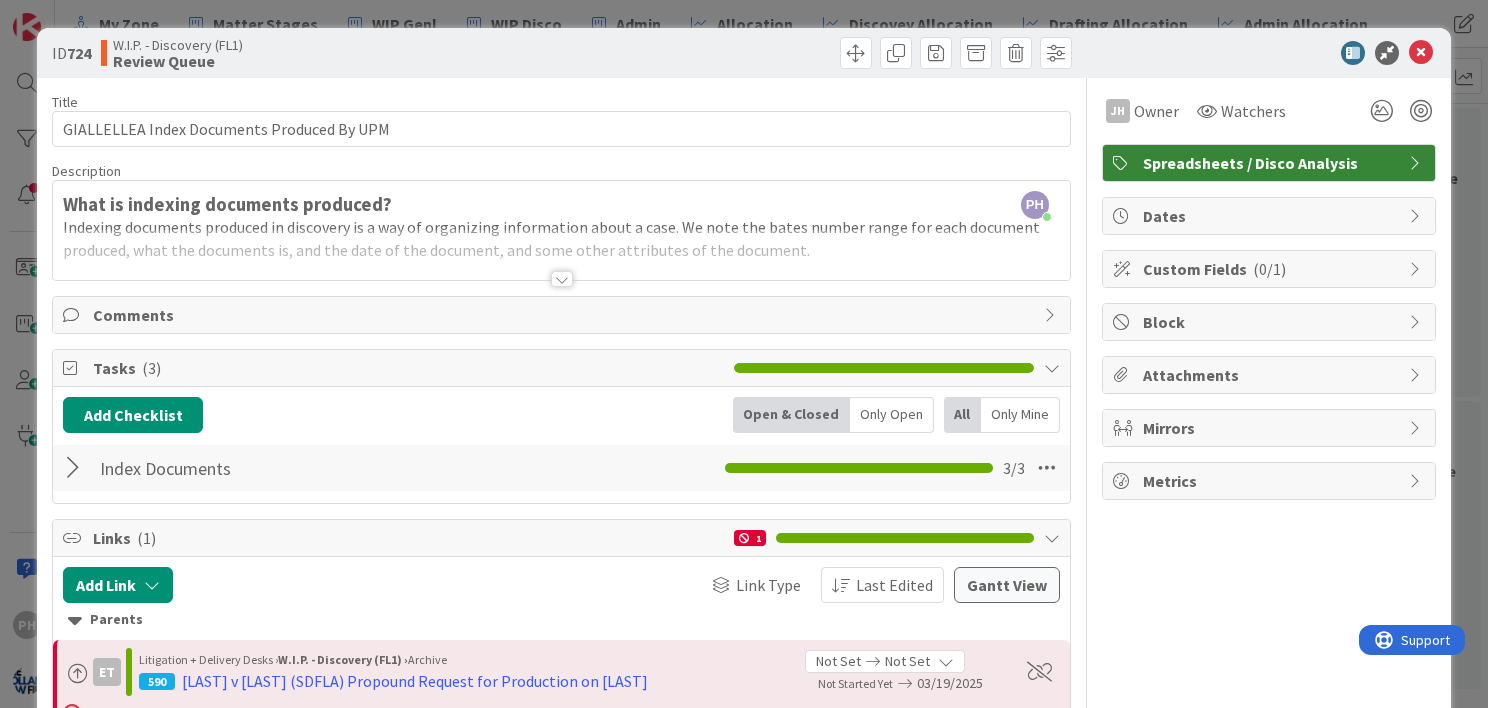click at bounding box center (76, 468) 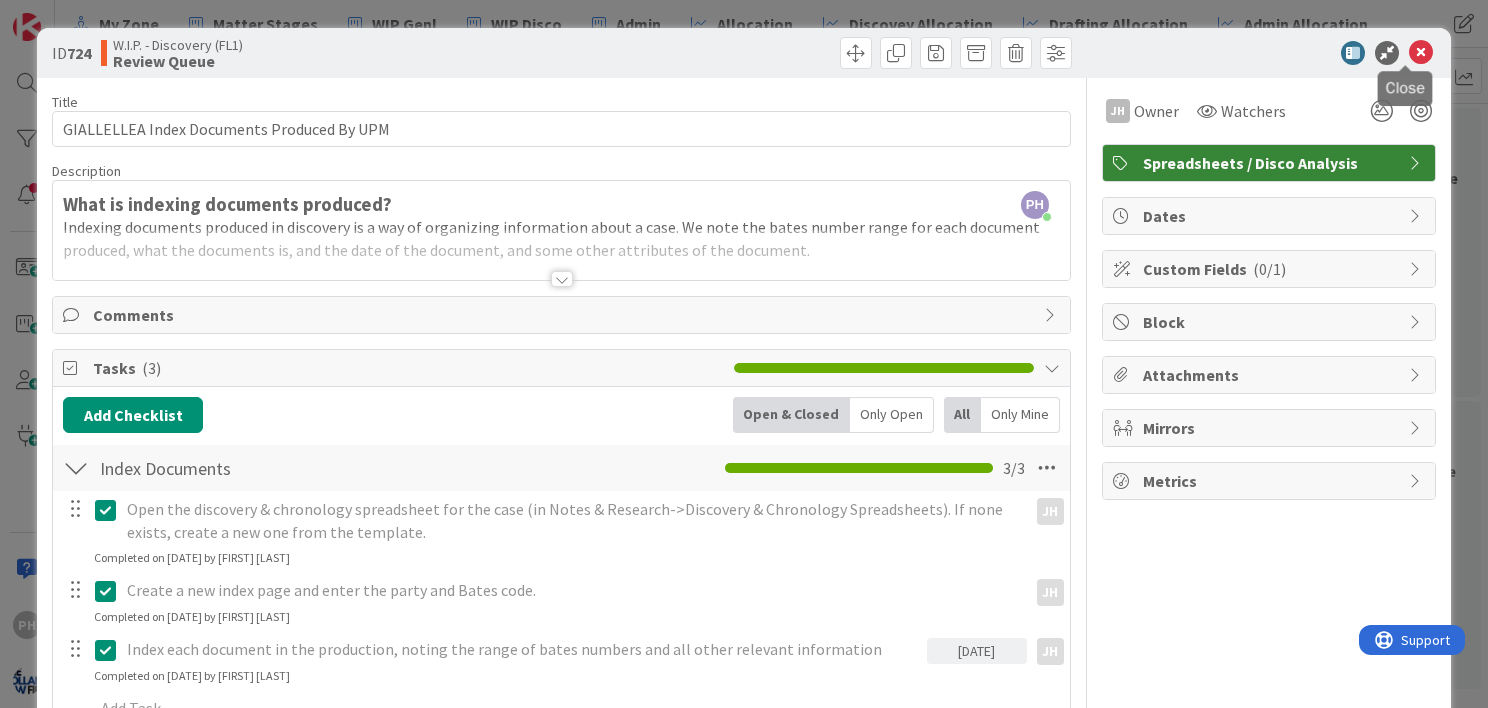 click at bounding box center [1421, 53] 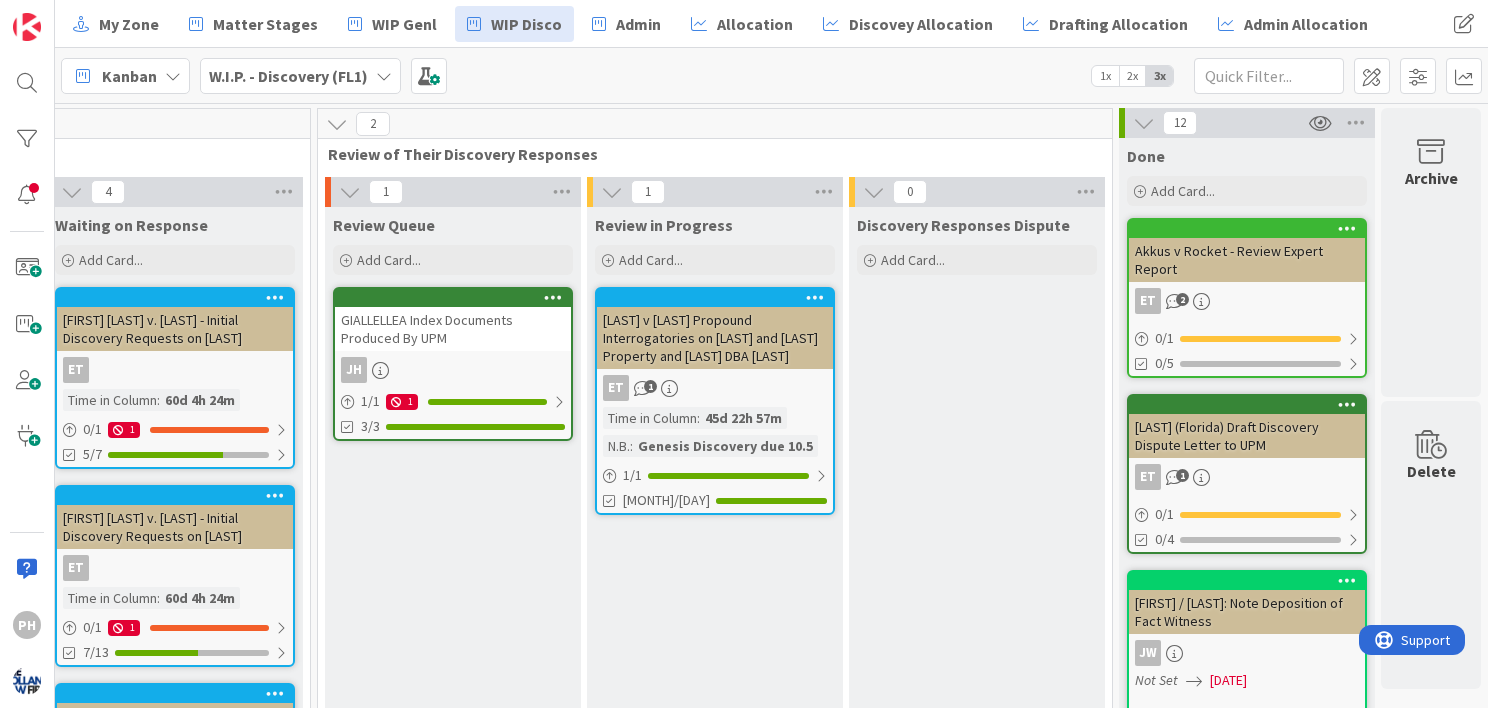 scroll, scrollTop: 0, scrollLeft: 0, axis: both 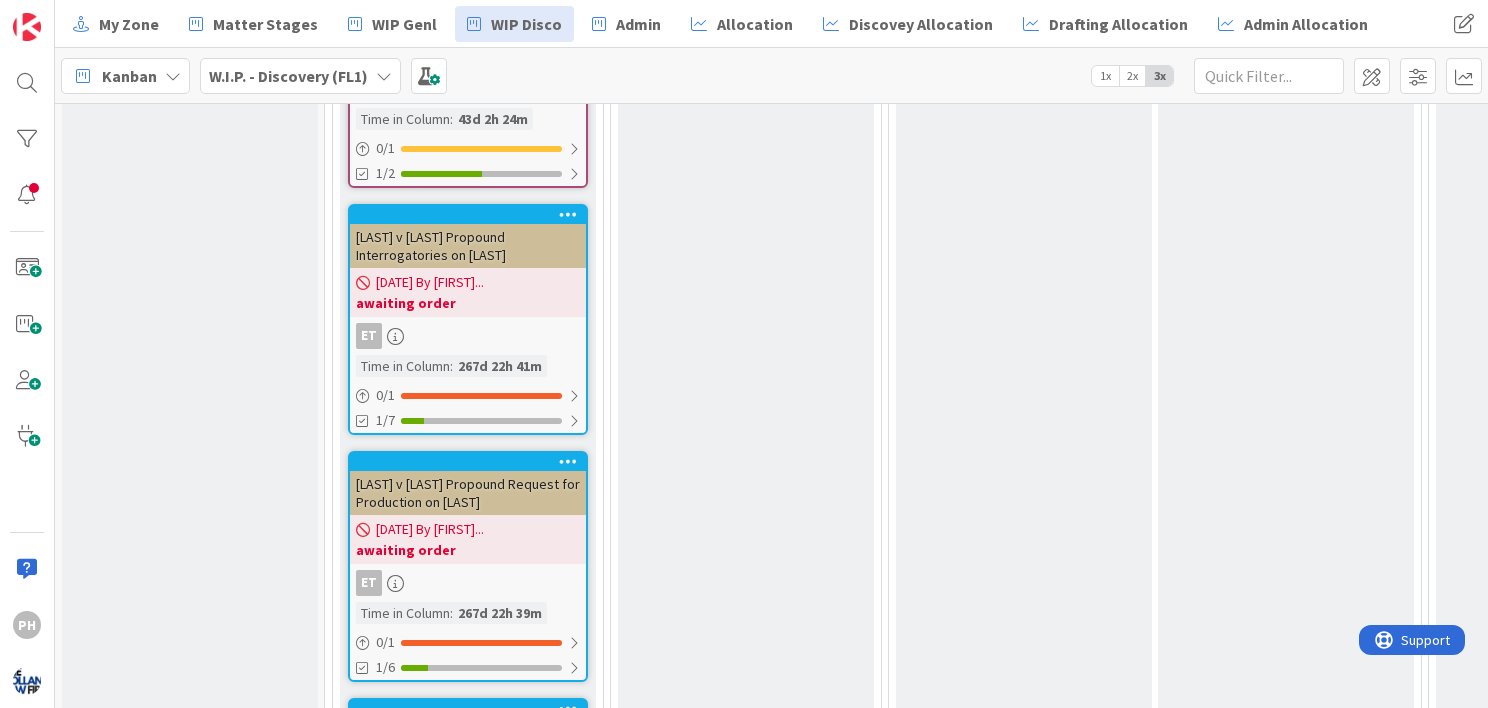 click at bounding box center [568, 214] 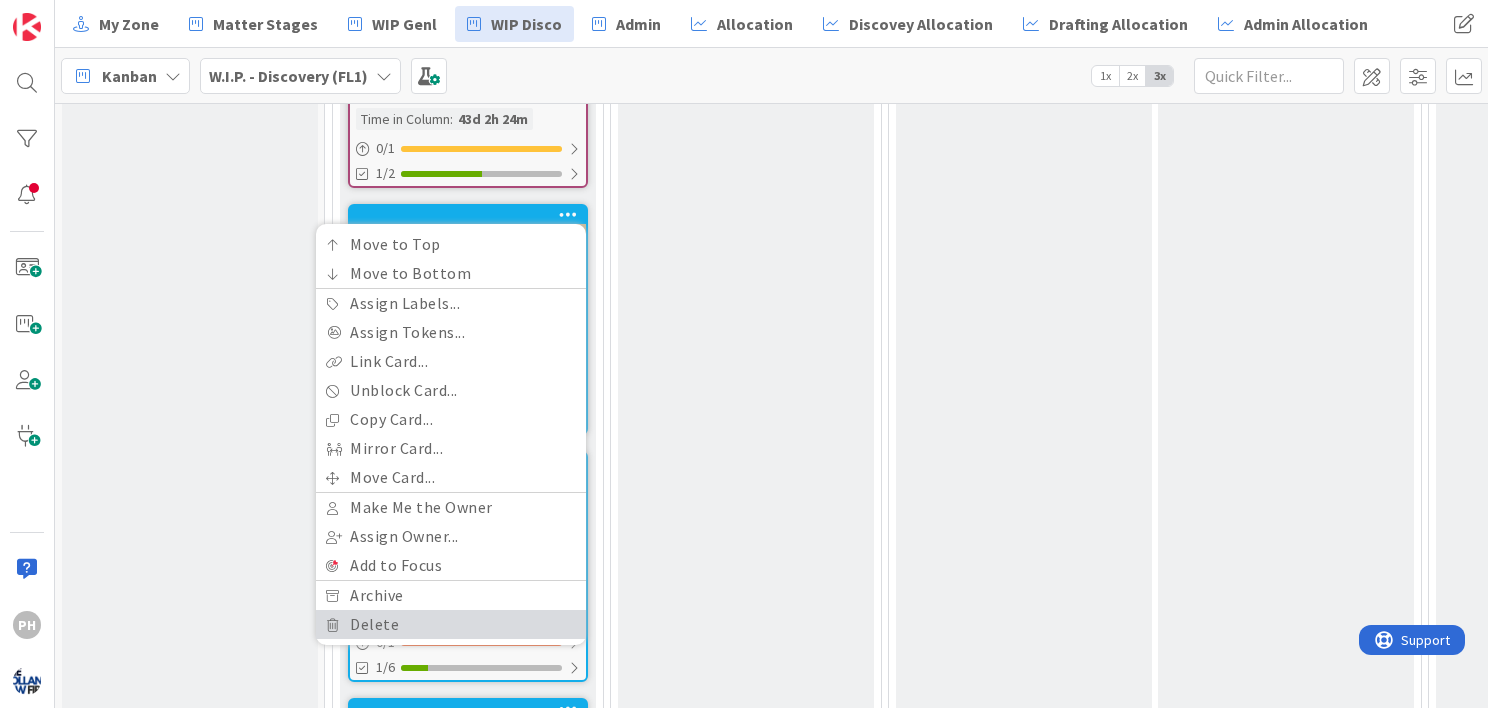 click at bounding box center [333, 625] 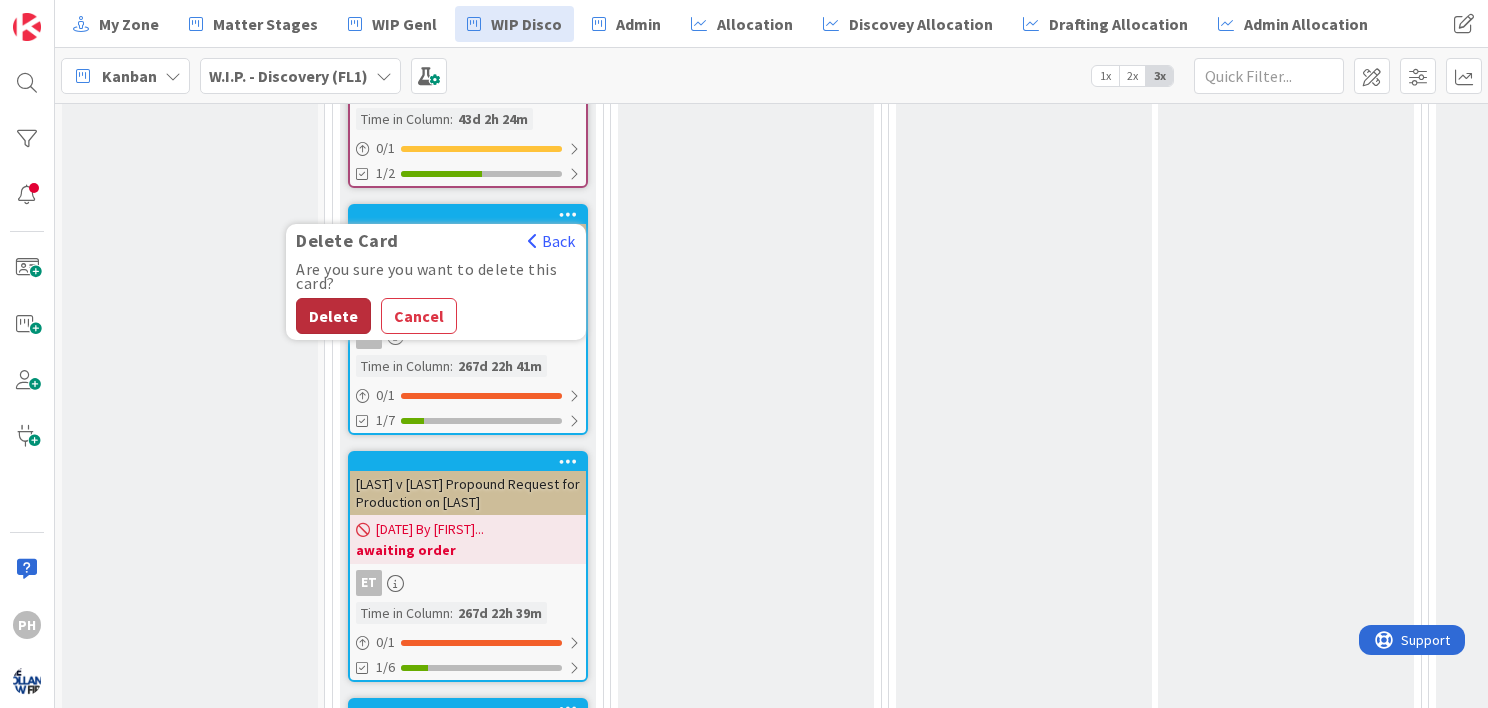 click on "Delete" at bounding box center (333, 316) 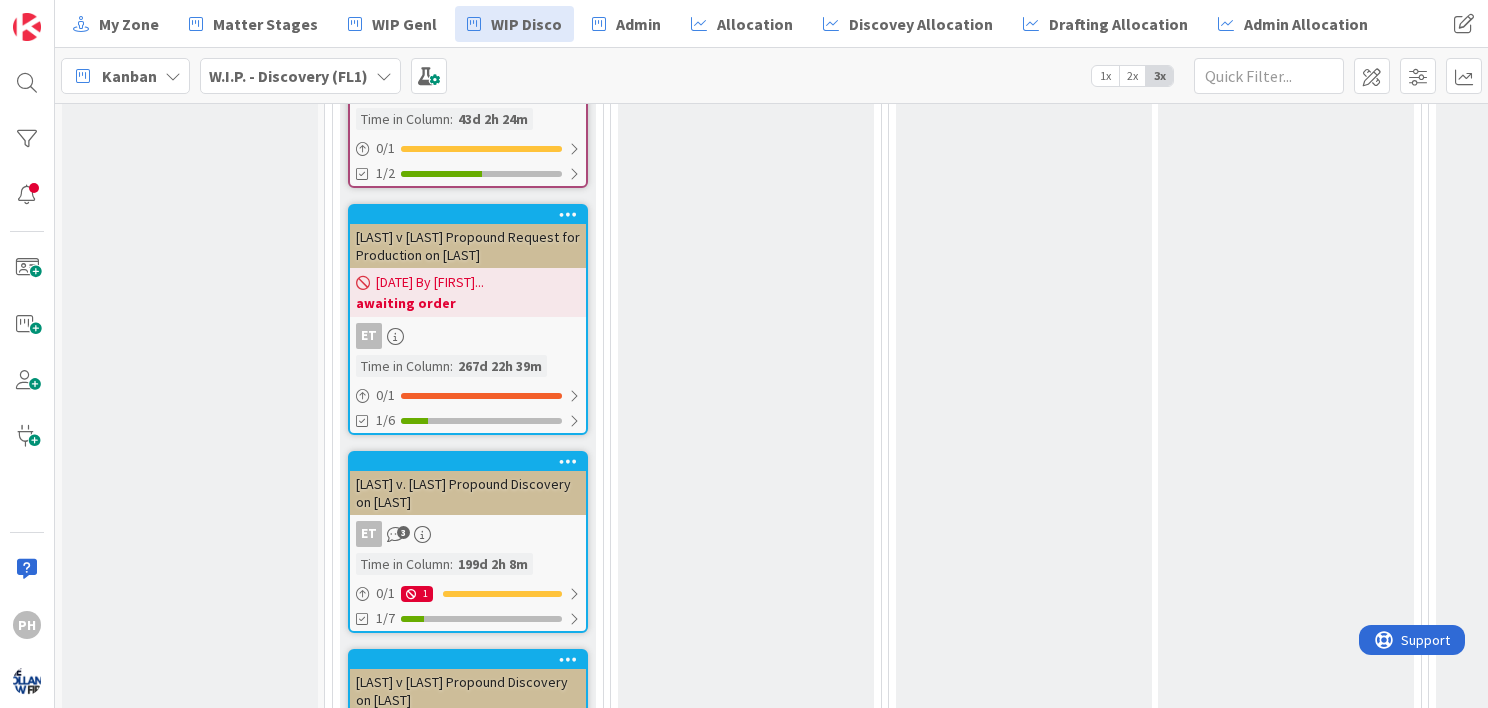 click at bounding box center (568, 214) 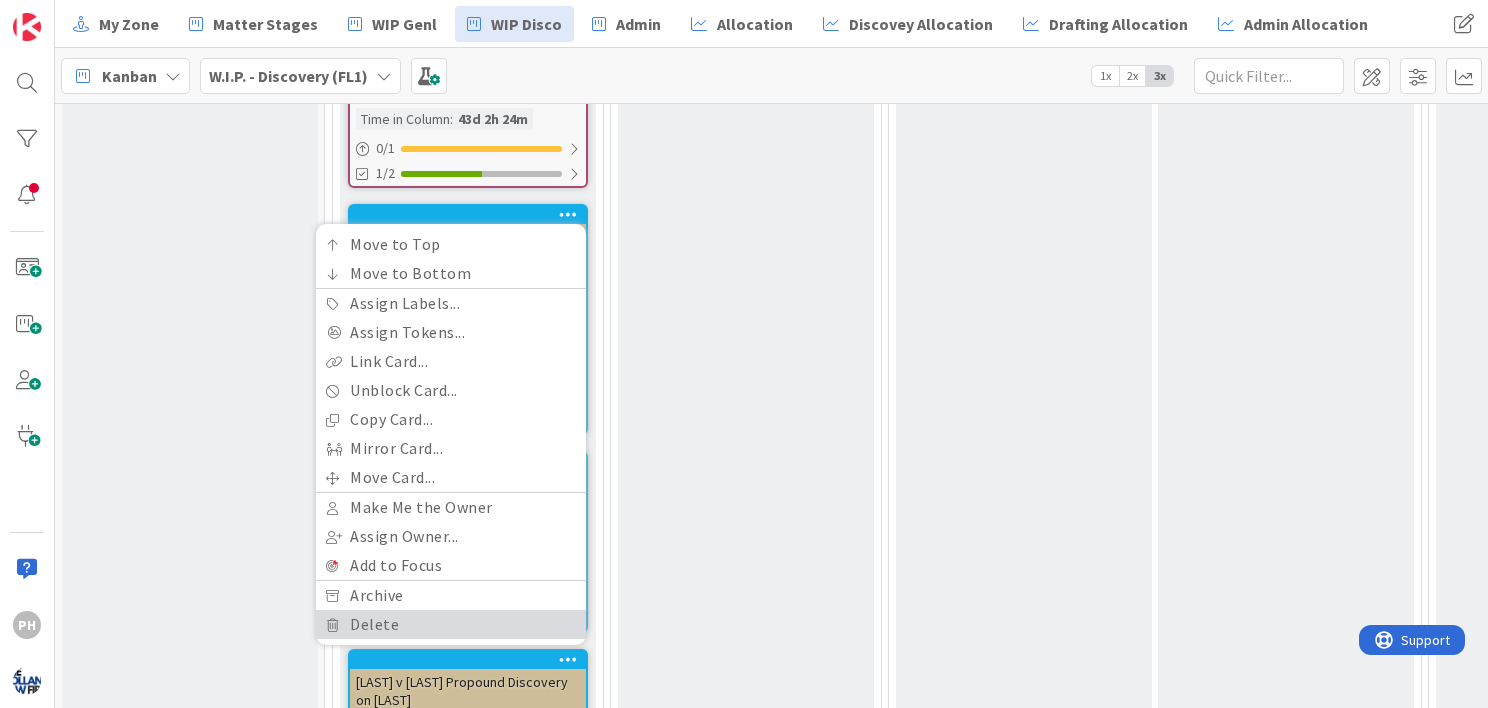 click at bounding box center [333, 625] 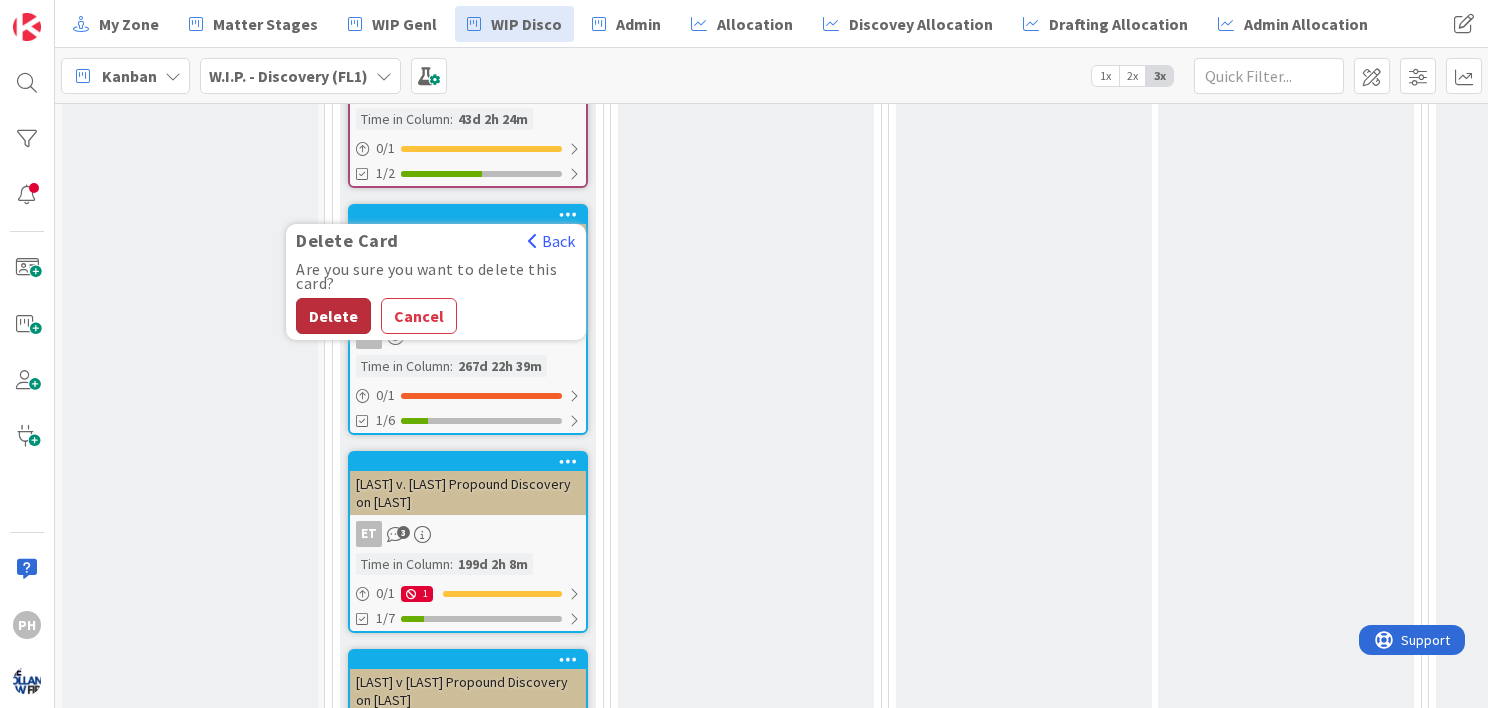 click on "Delete" at bounding box center [333, 316] 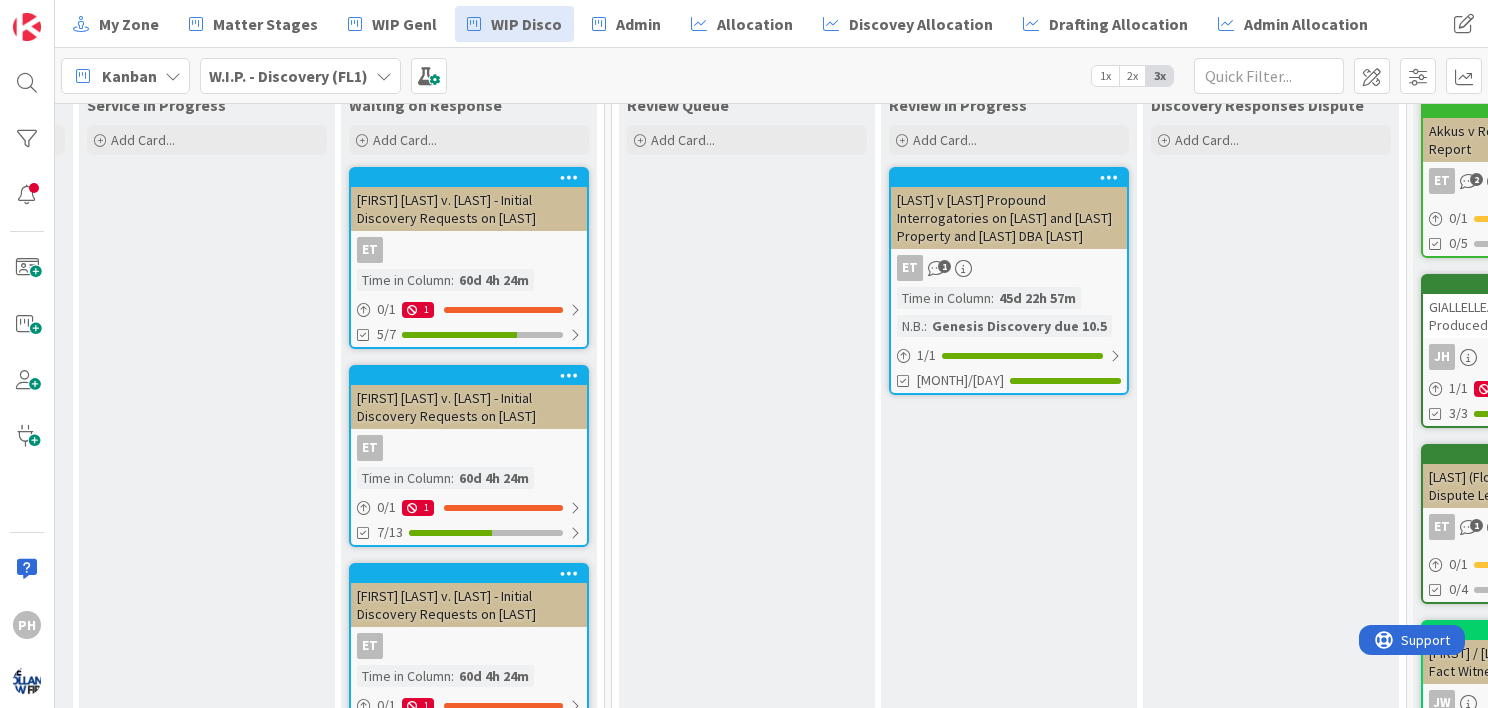 scroll, scrollTop: 0, scrollLeft: 1905, axis: horizontal 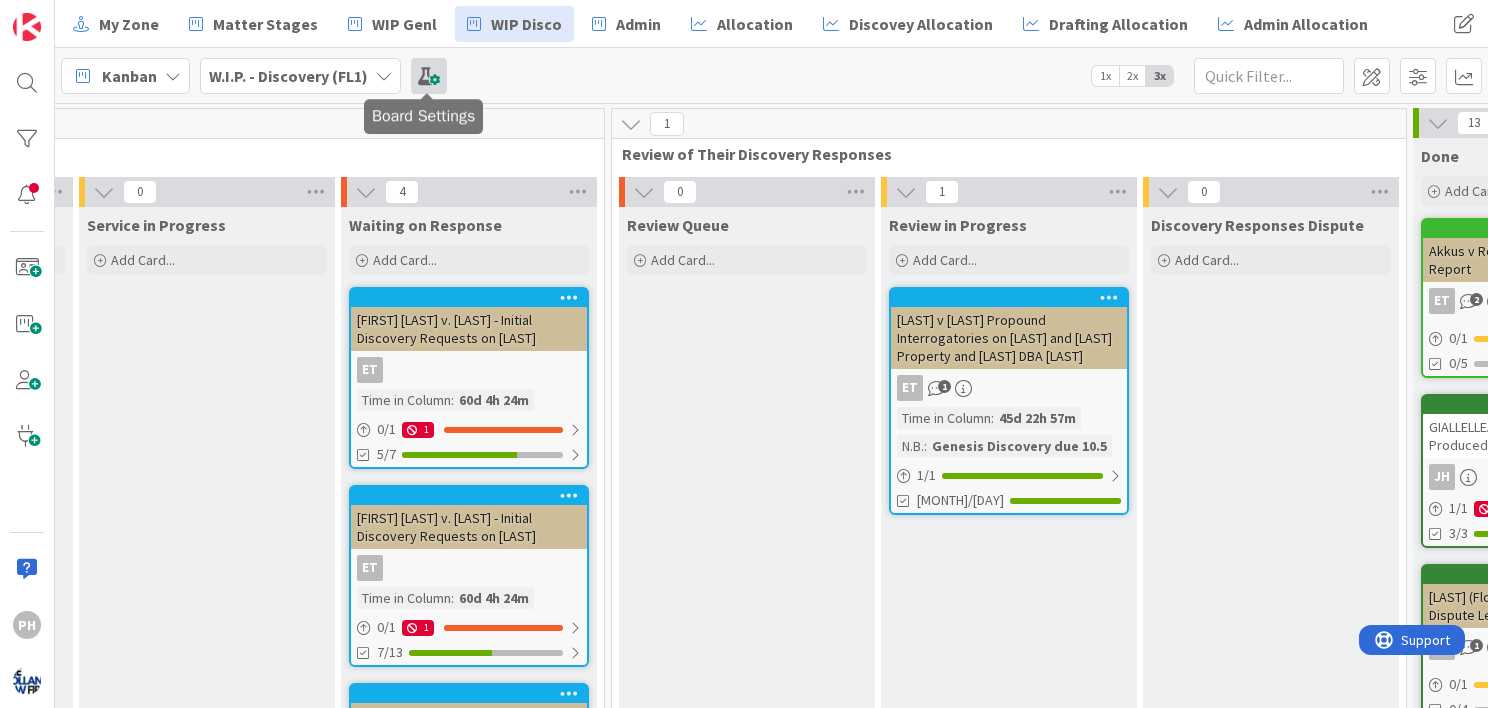 click at bounding box center [429, 76] 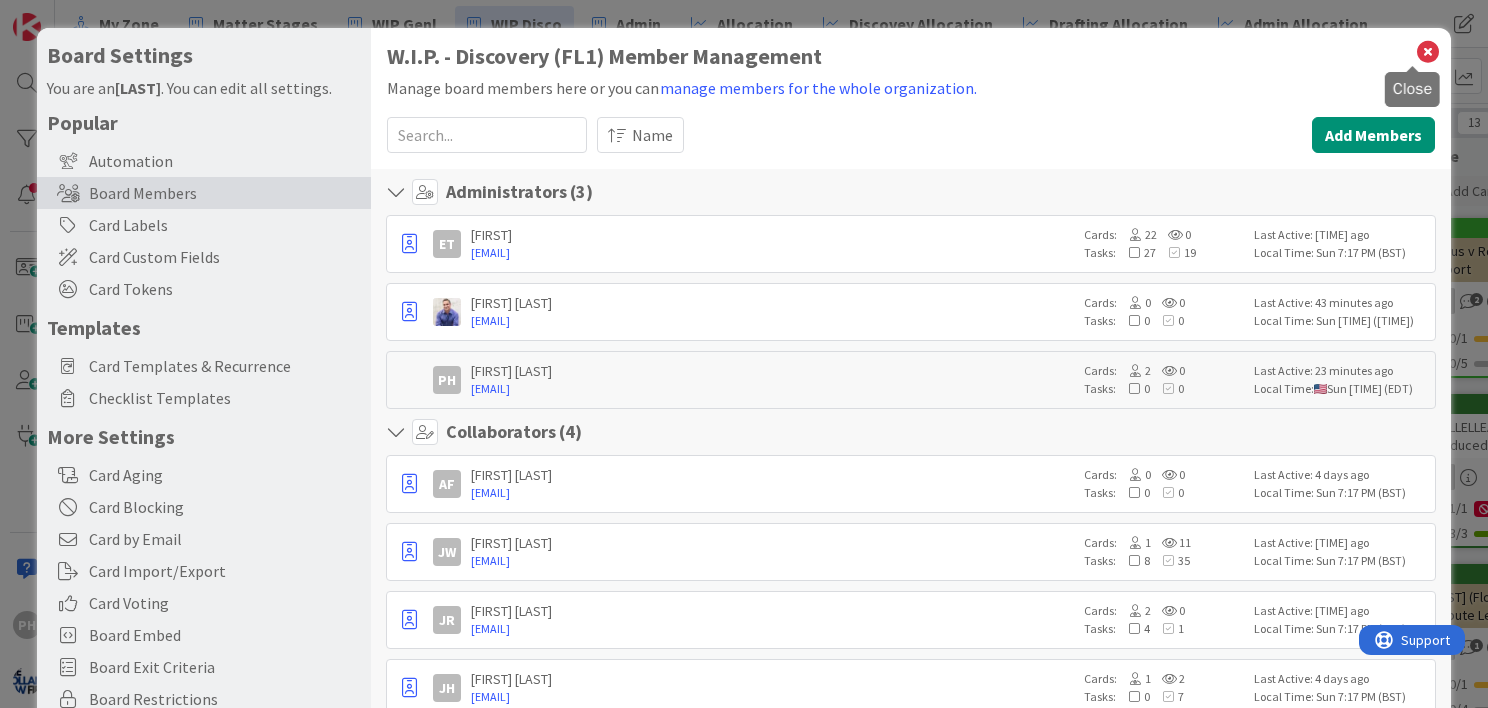 click at bounding box center [1428, 52] 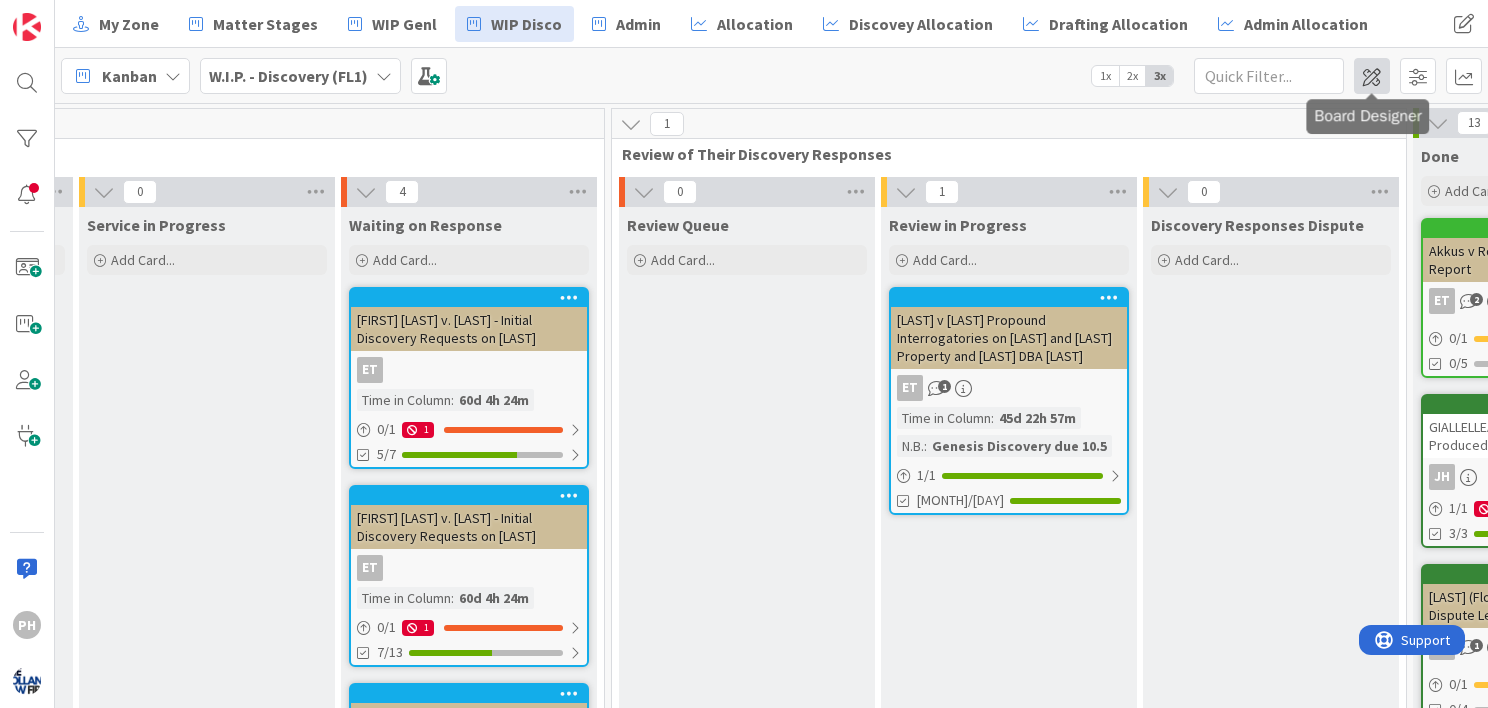 click at bounding box center [1372, 76] 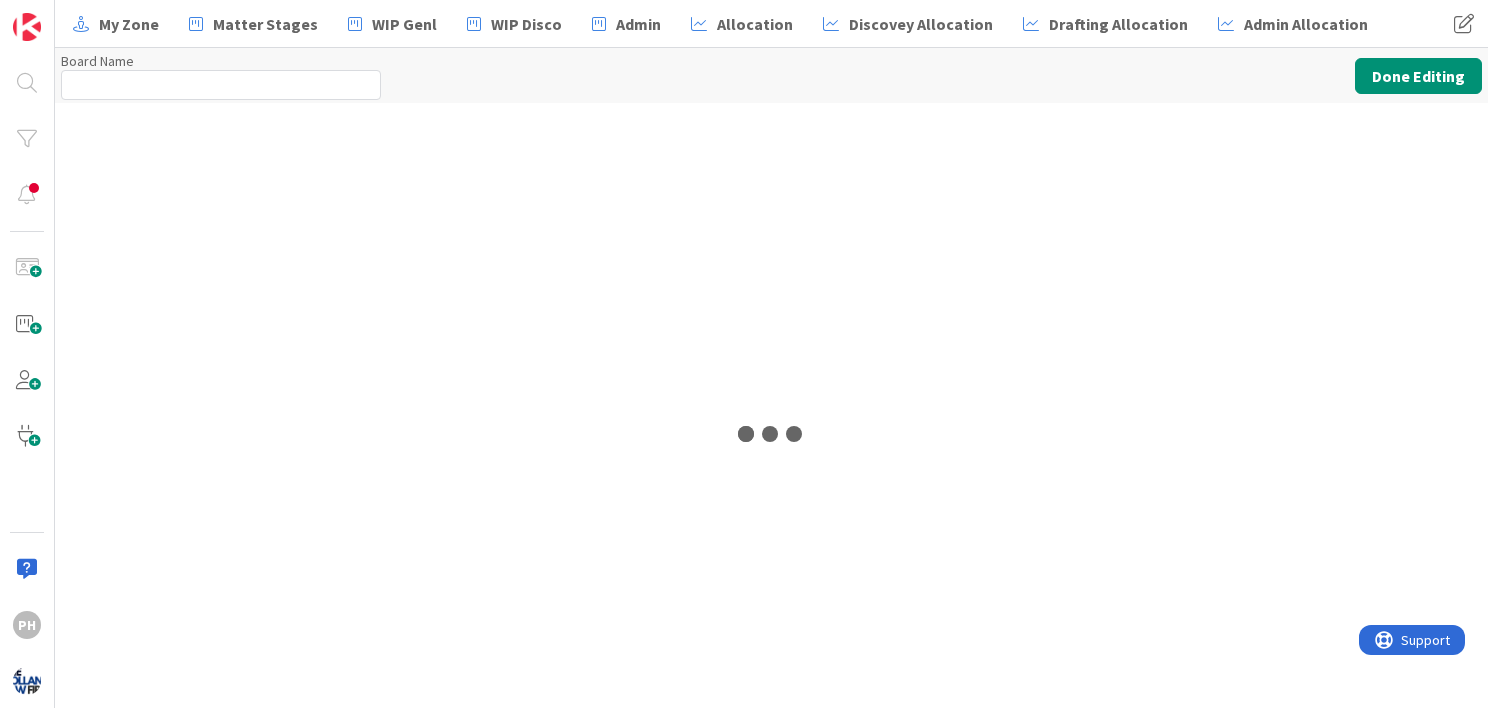 type on "W.I.P. - Discovery (FL1)" 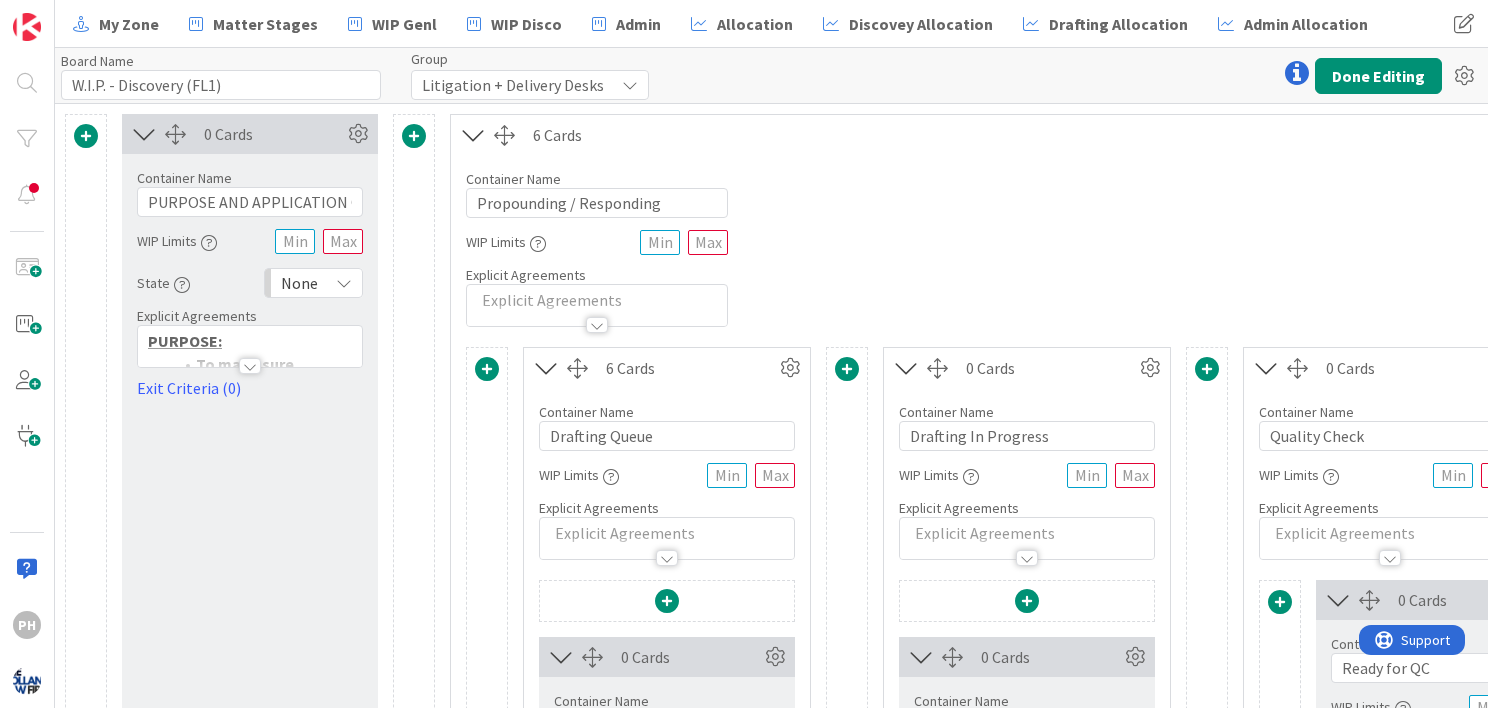 scroll, scrollTop: 0, scrollLeft: 0, axis: both 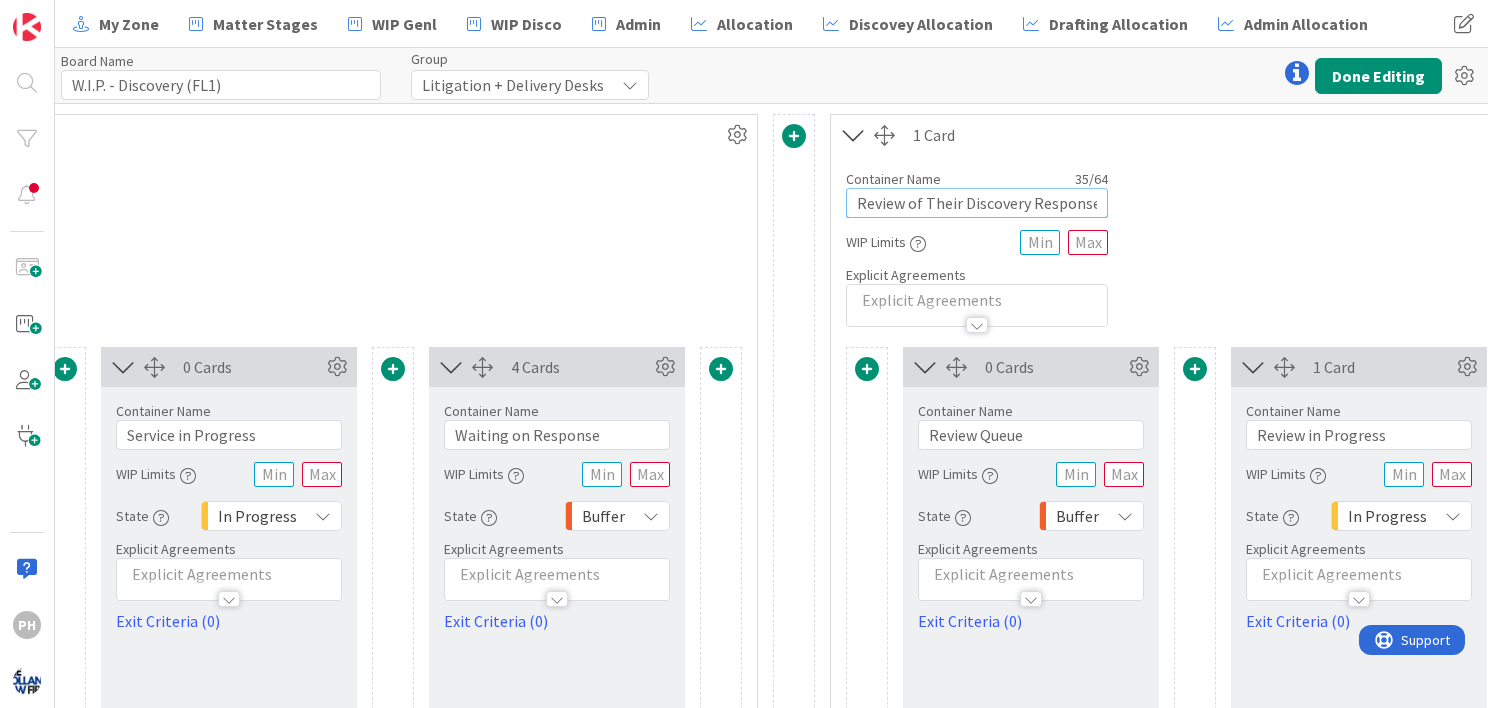 click on "Review of Their Discovery Responses" at bounding box center [977, 203] 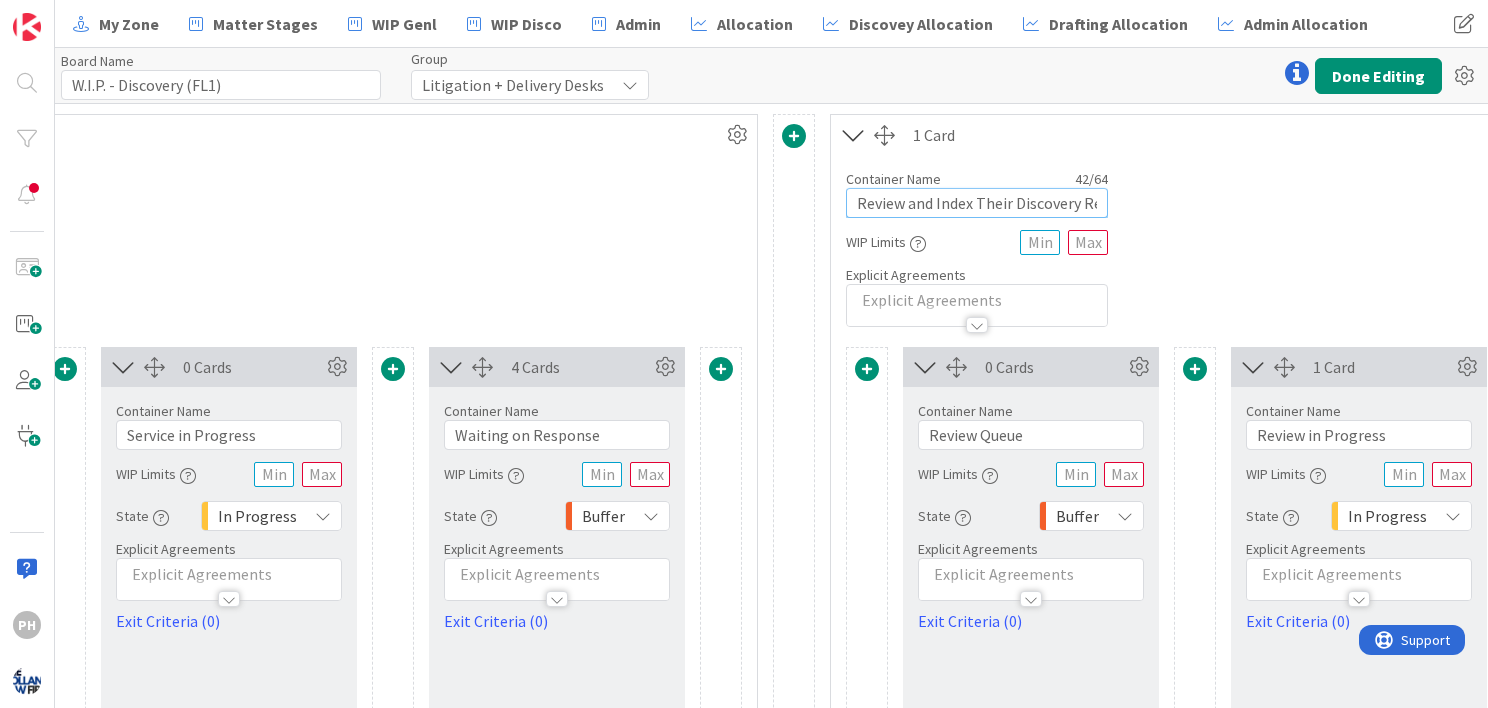 type on "Review and Index Their Discovery Responses" 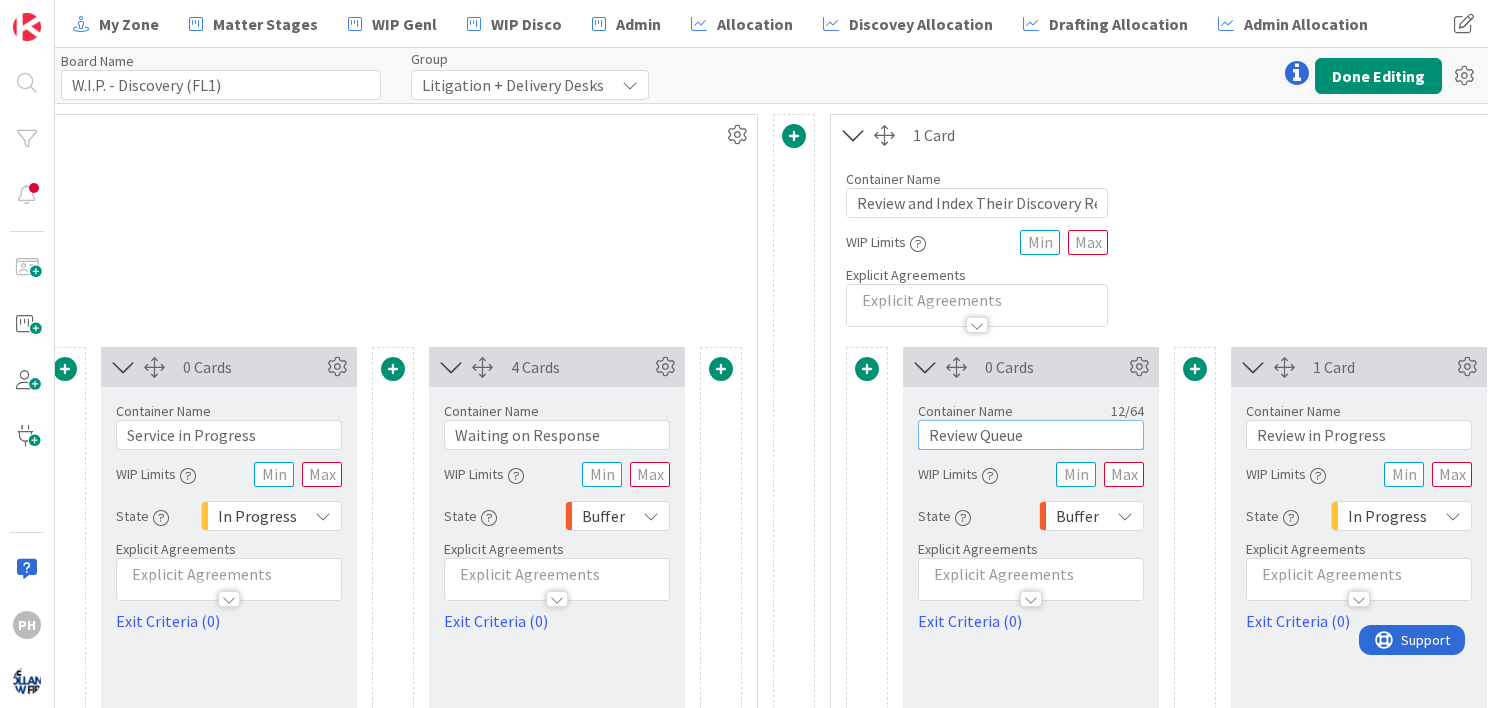 click on "Review Queue" at bounding box center (1031, 435) 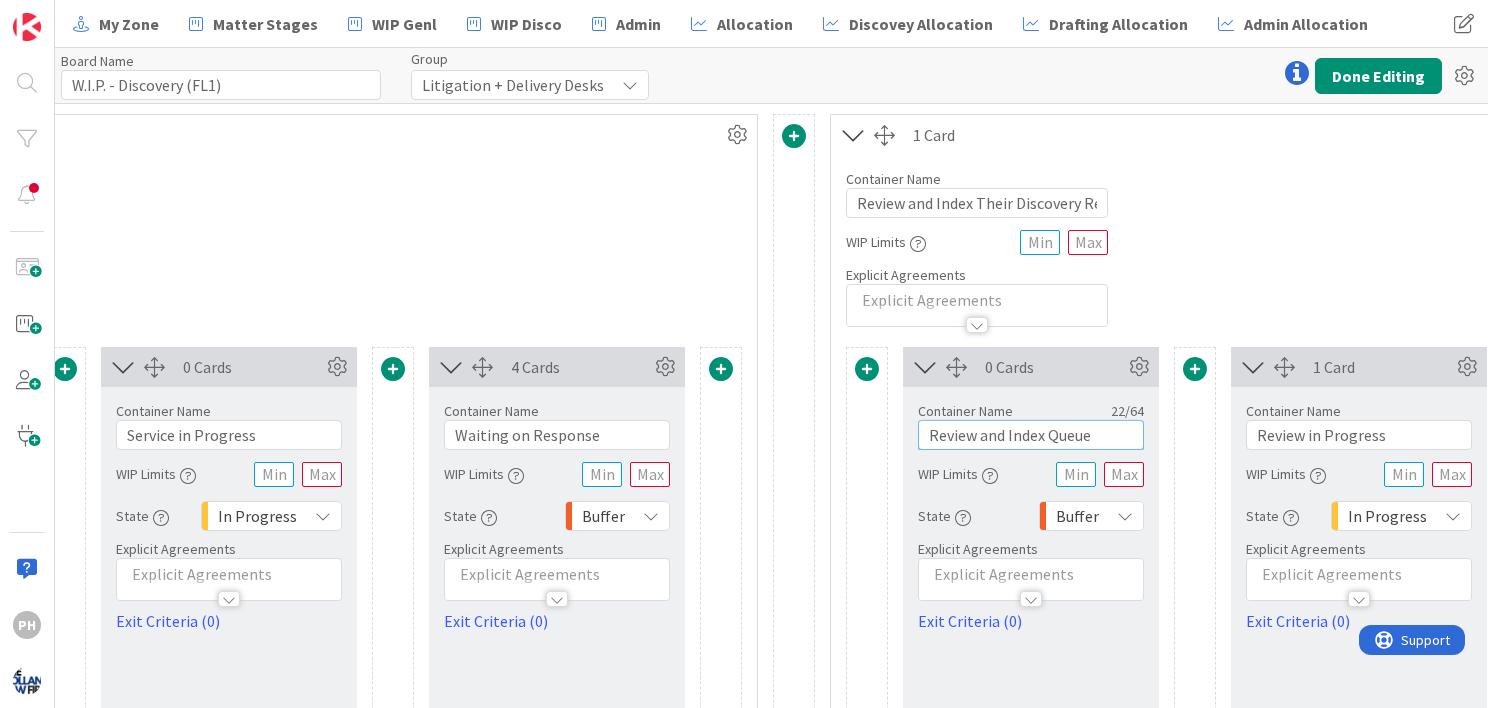 type on "Review and Index Queue" 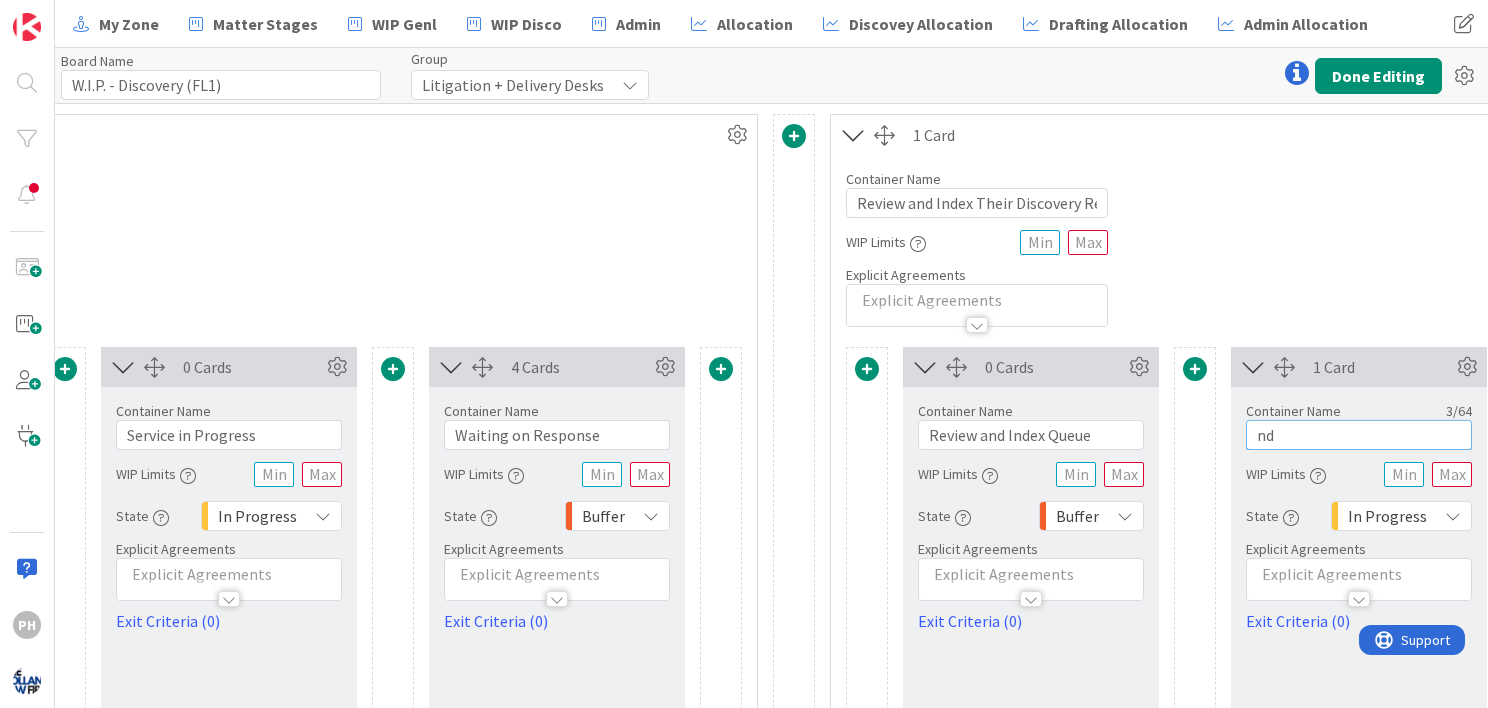 type on "n" 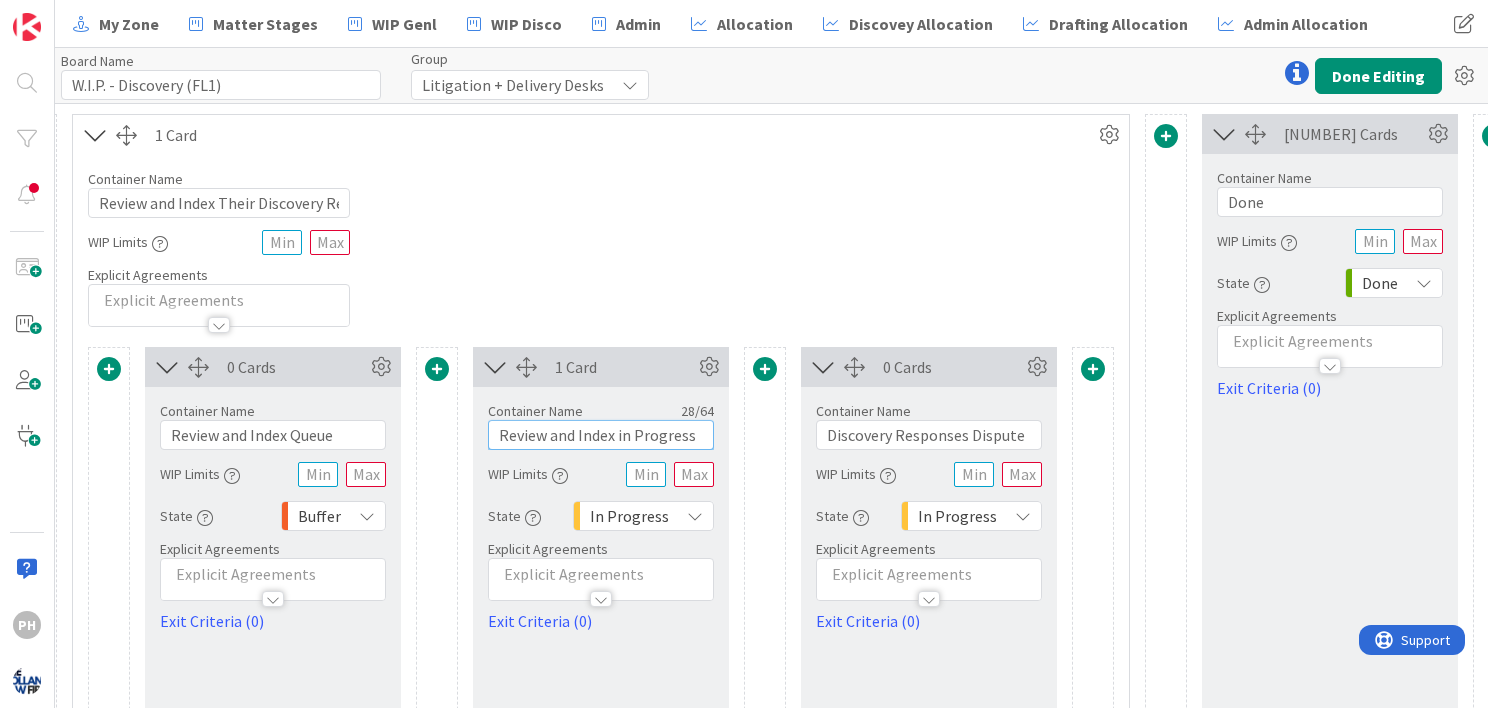 scroll, scrollTop: 0, scrollLeft: 3699, axis: horizontal 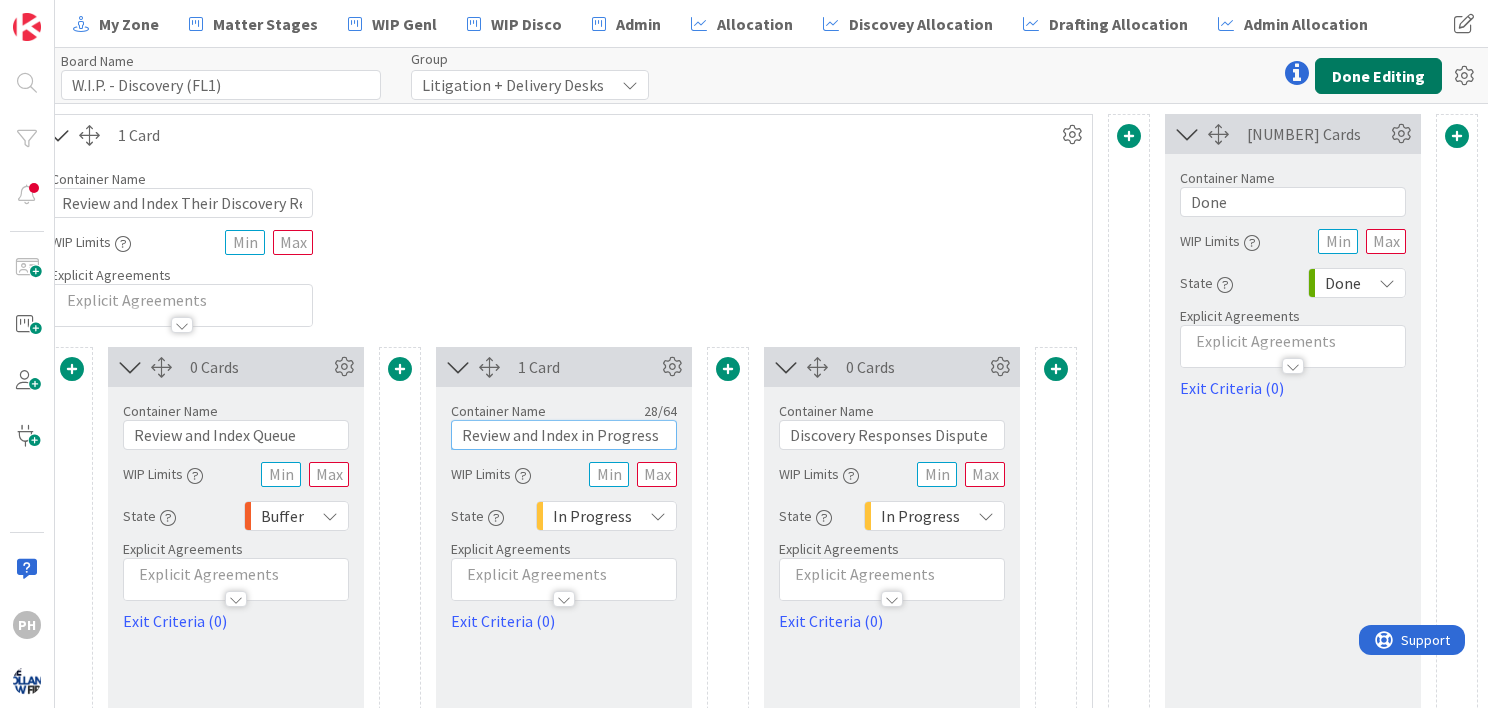 type on "Review and Index in Progress" 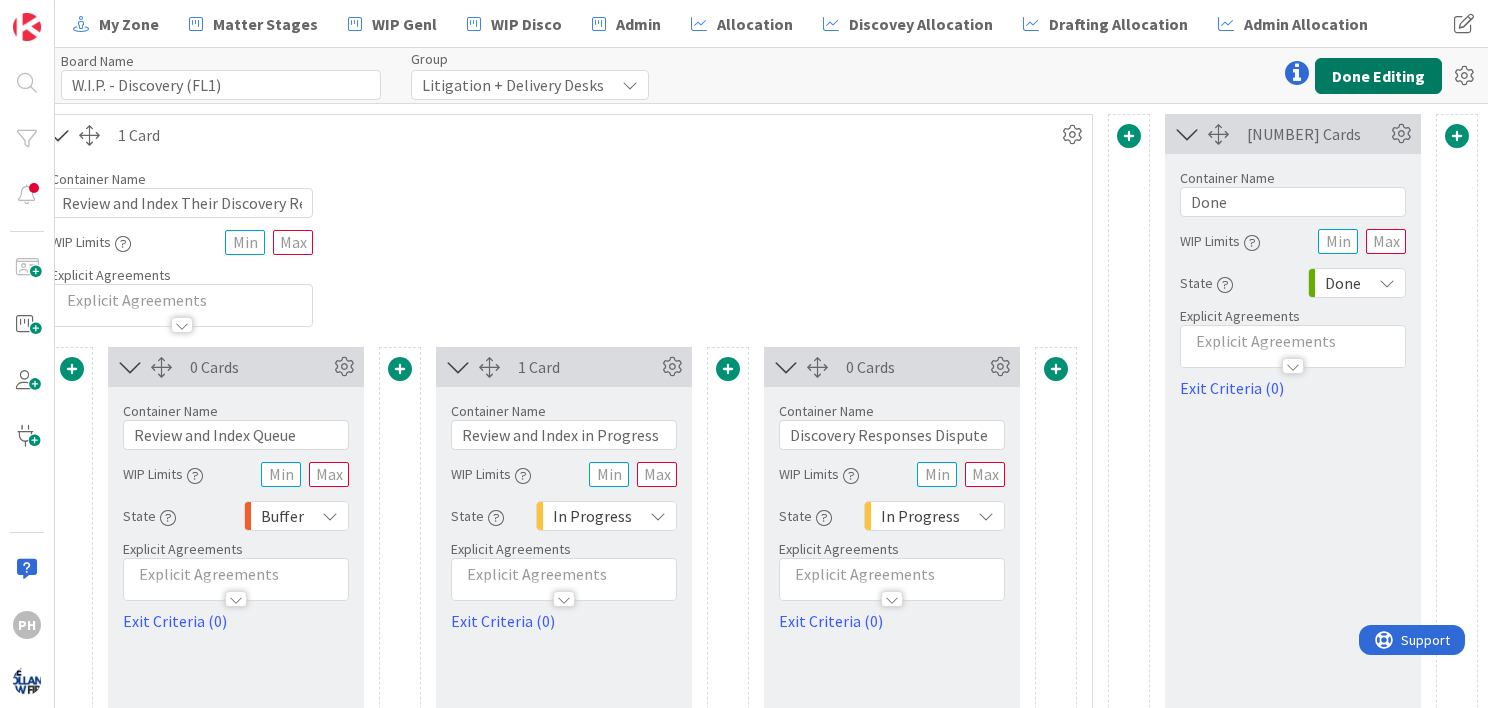click on "Done Editing" at bounding box center (1378, 76) 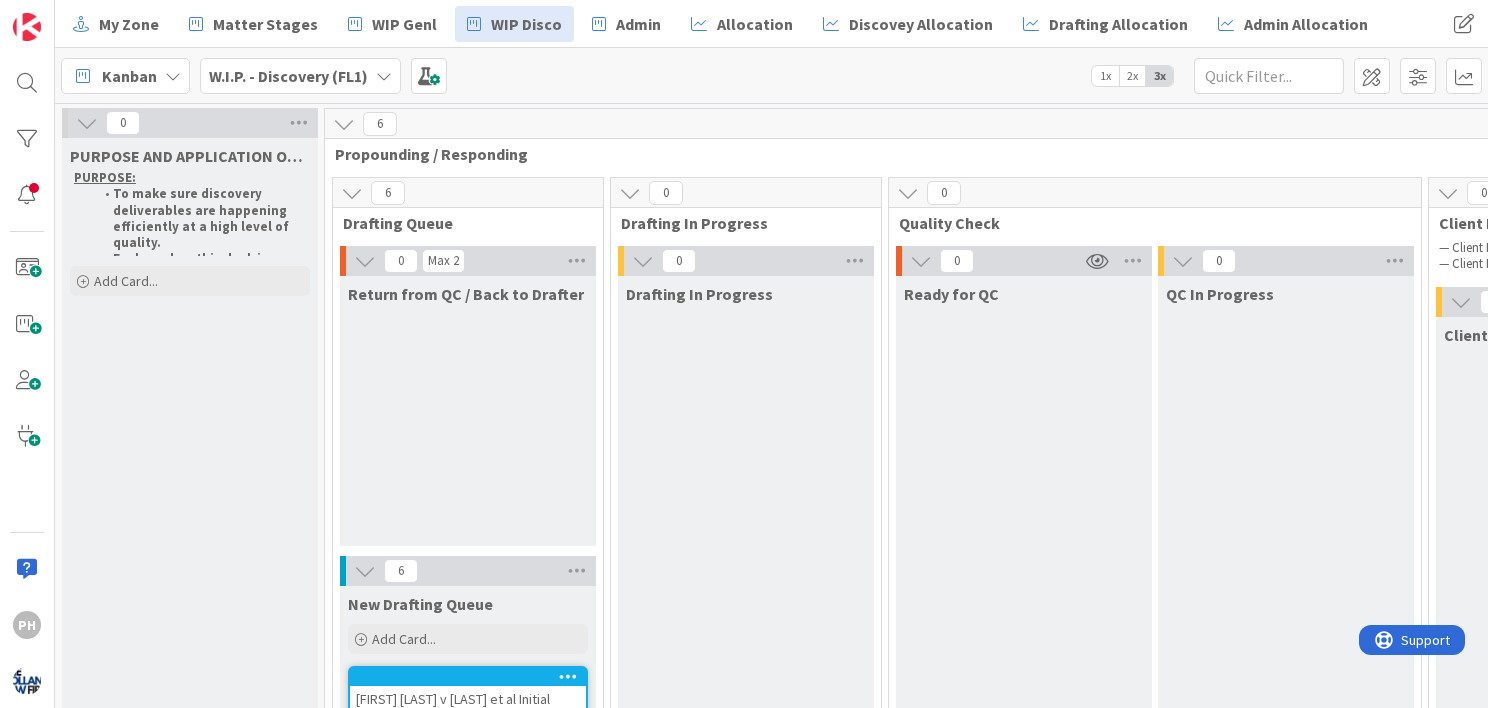 scroll, scrollTop: 0, scrollLeft: 0, axis: both 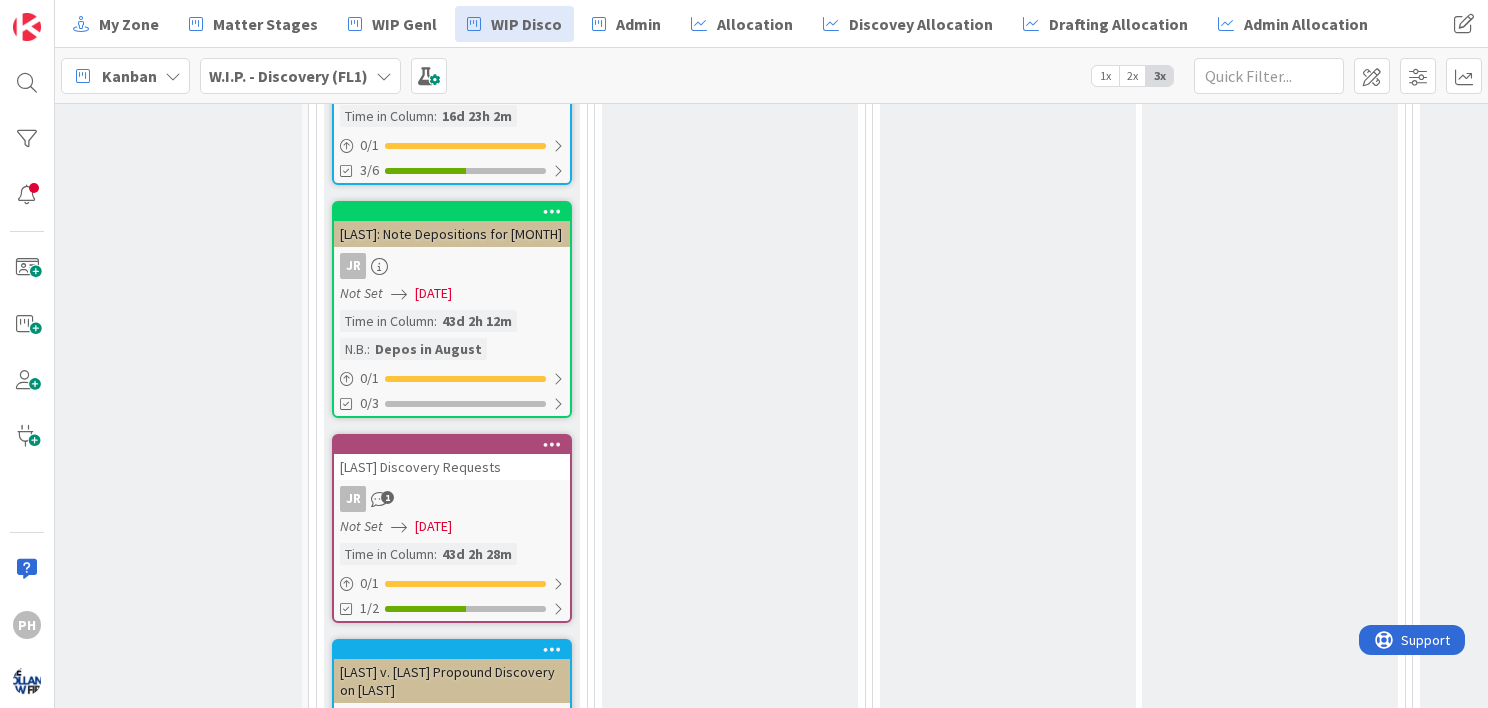 click on "[LAST] Discovery Requests" at bounding box center (452, 467) 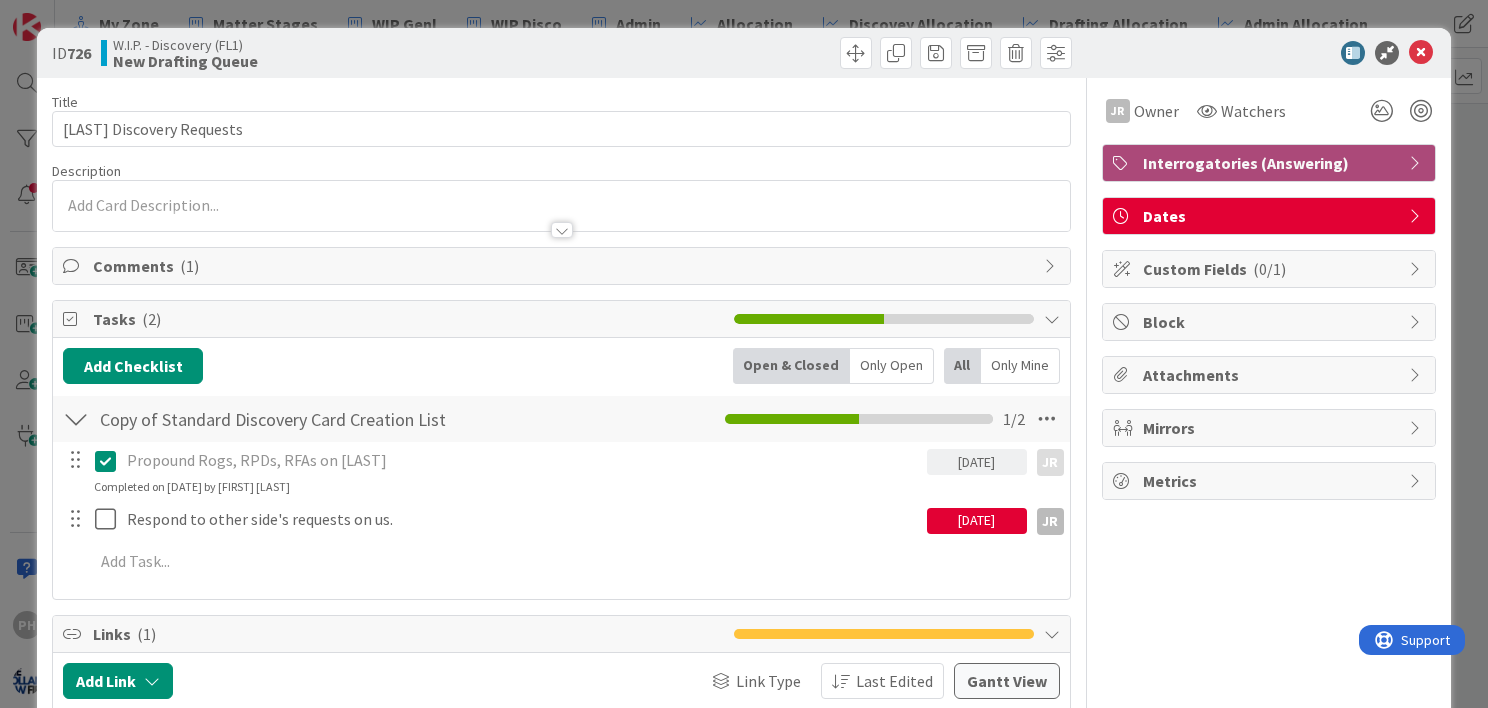 scroll, scrollTop: 0, scrollLeft: 0, axis: both 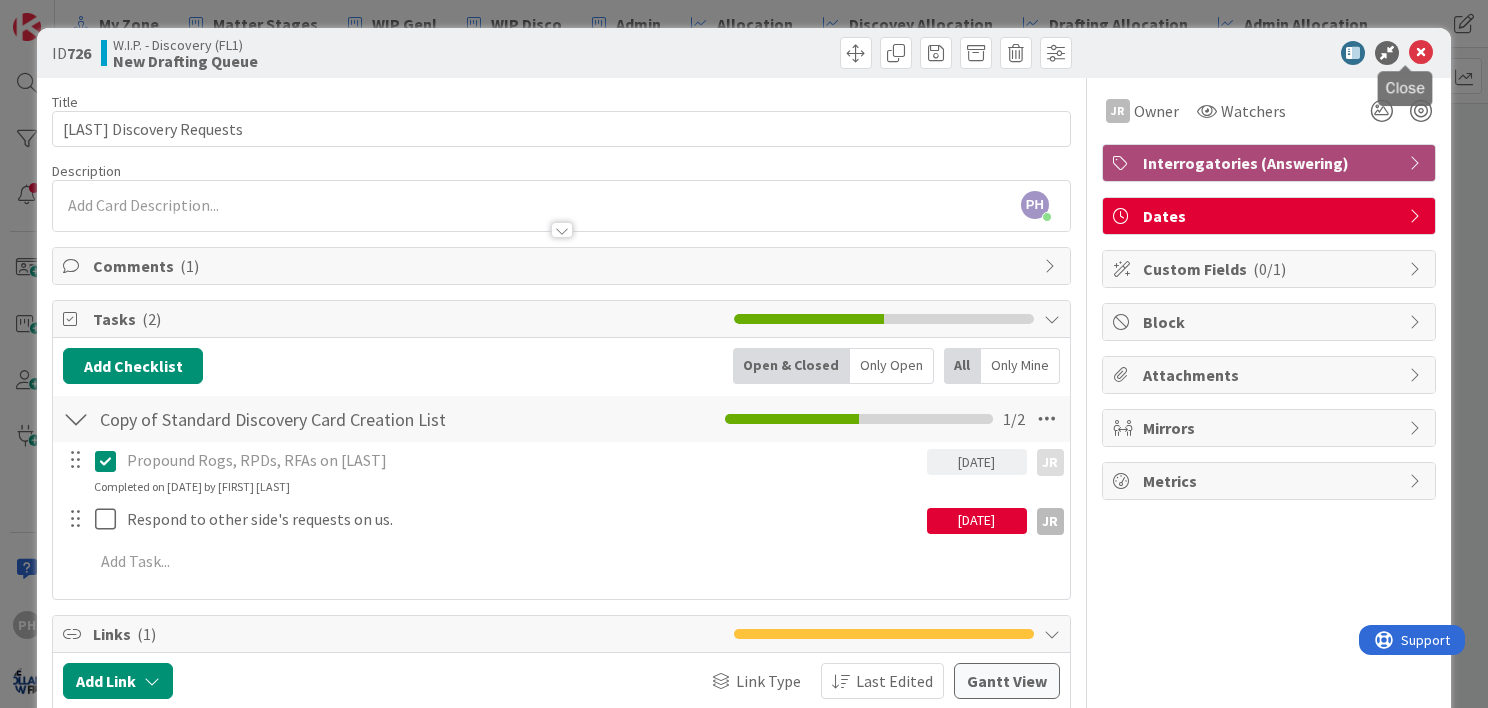 click at bounding box center [1421, 53] 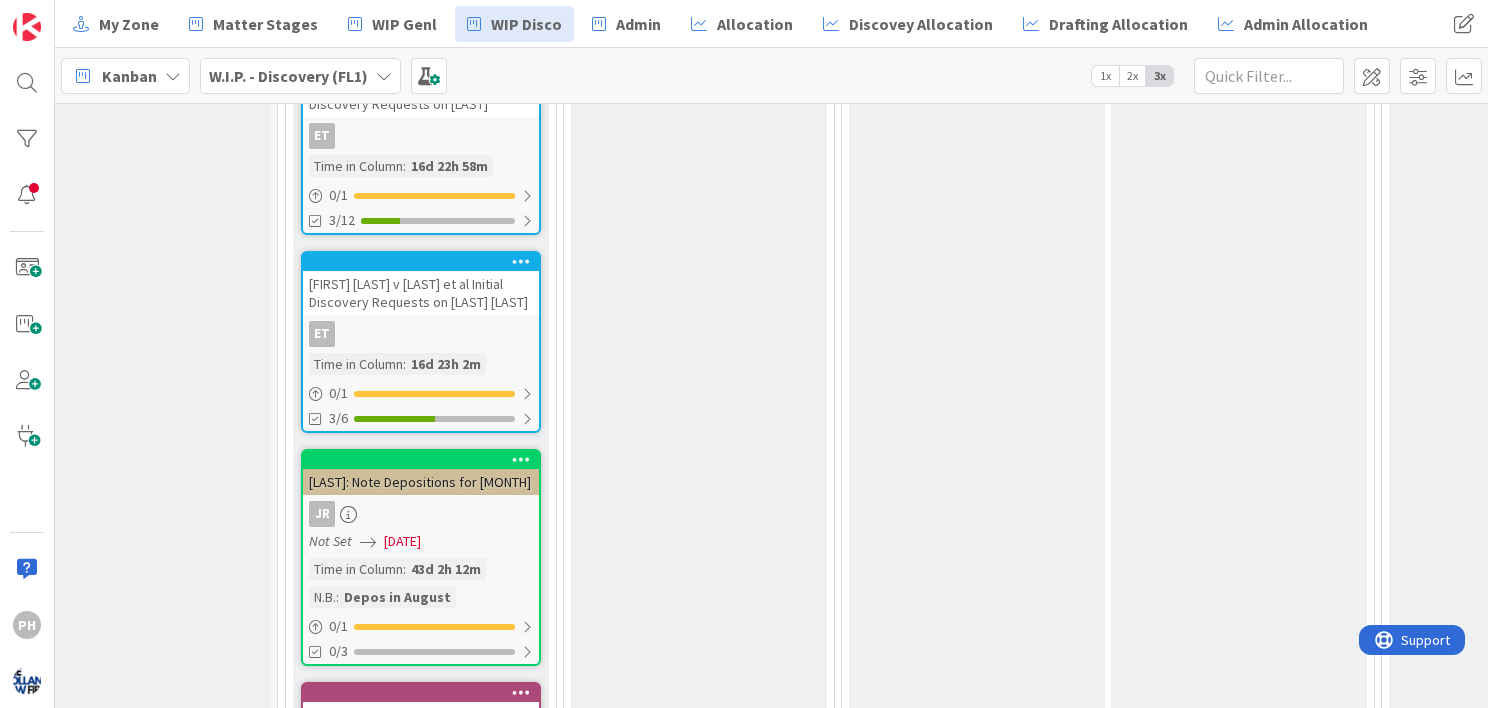 scroll, scrollTop: 463, scrollLeft: 68, axis: both 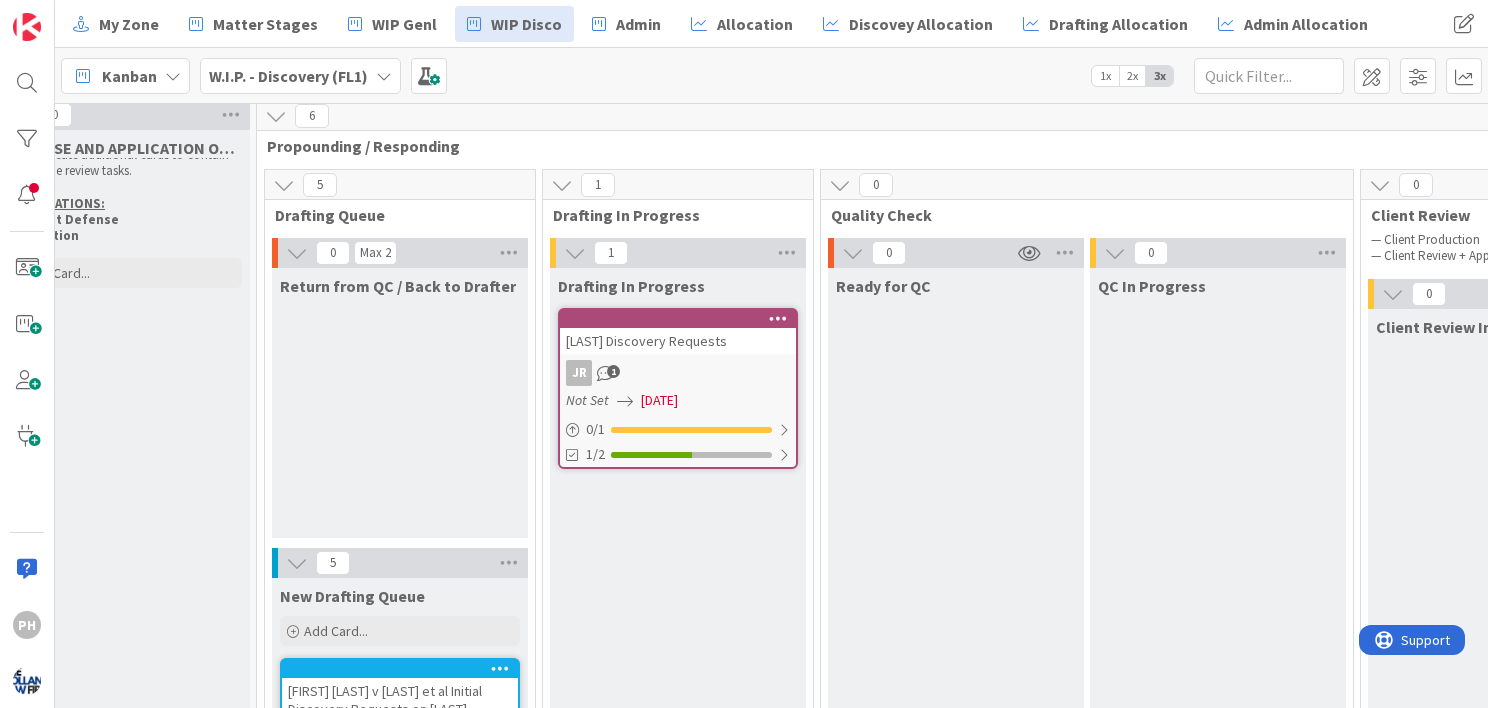 click on "[LAST] Discovery Requests" at bounding box center [678, 341] 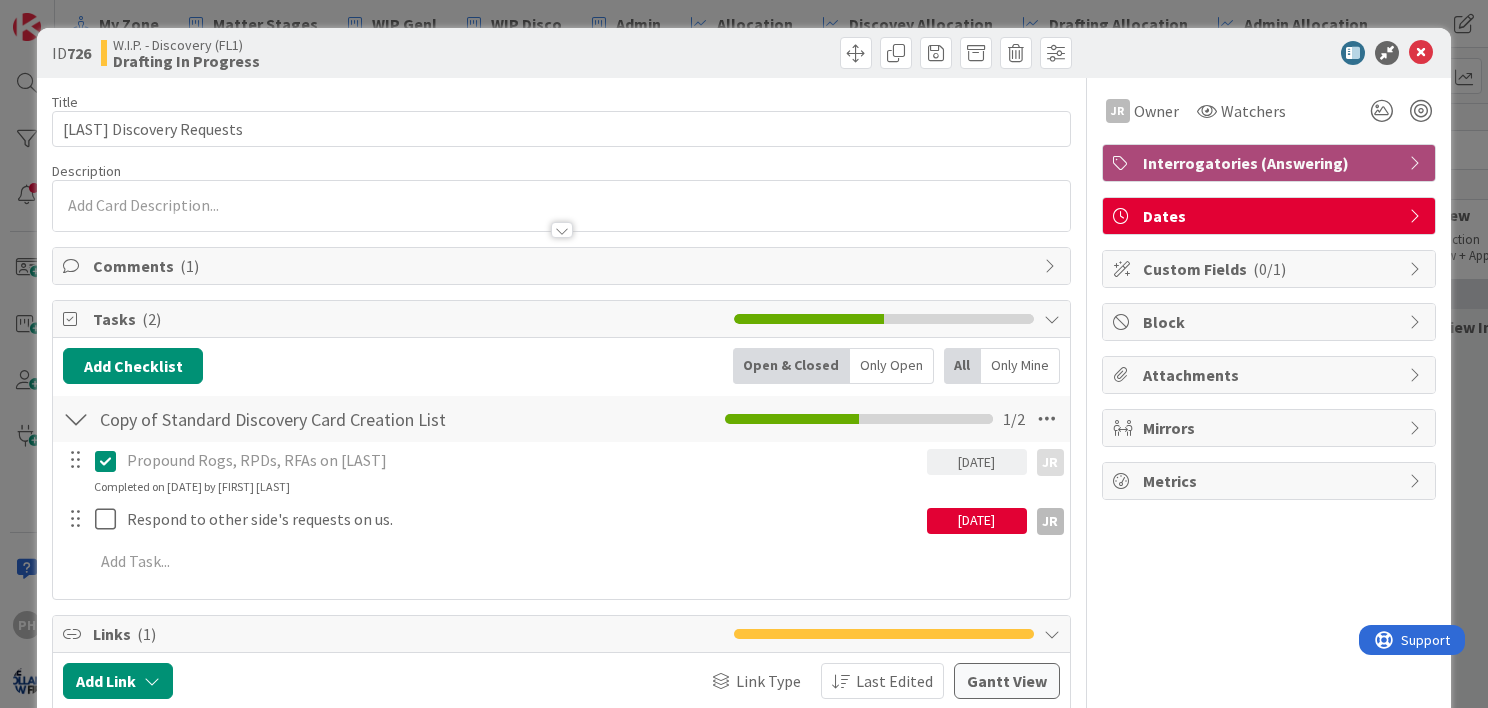 scroll, scrollTop: 0, scrollLeft: 0, axis: both 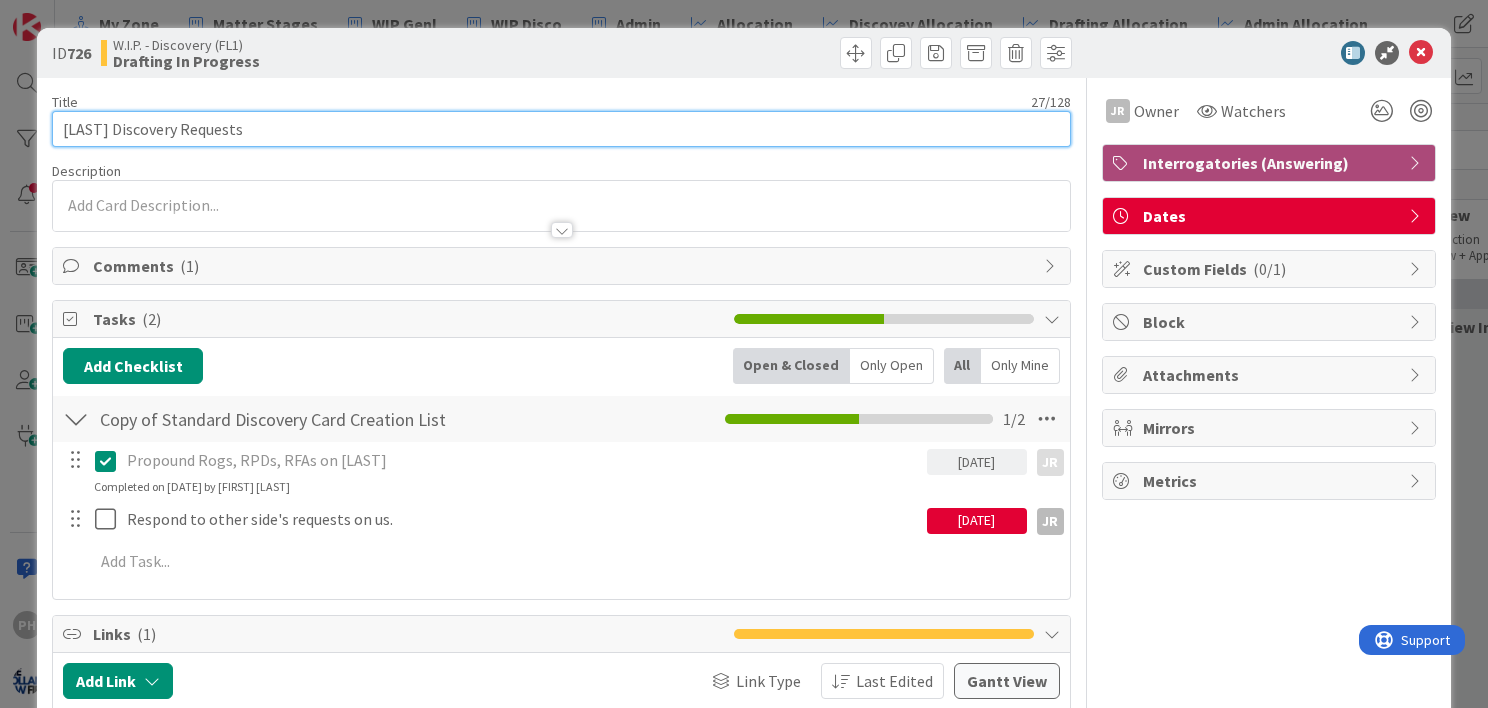 click on "[LAST] Discovery Requests" at bounding box center (561, 129) 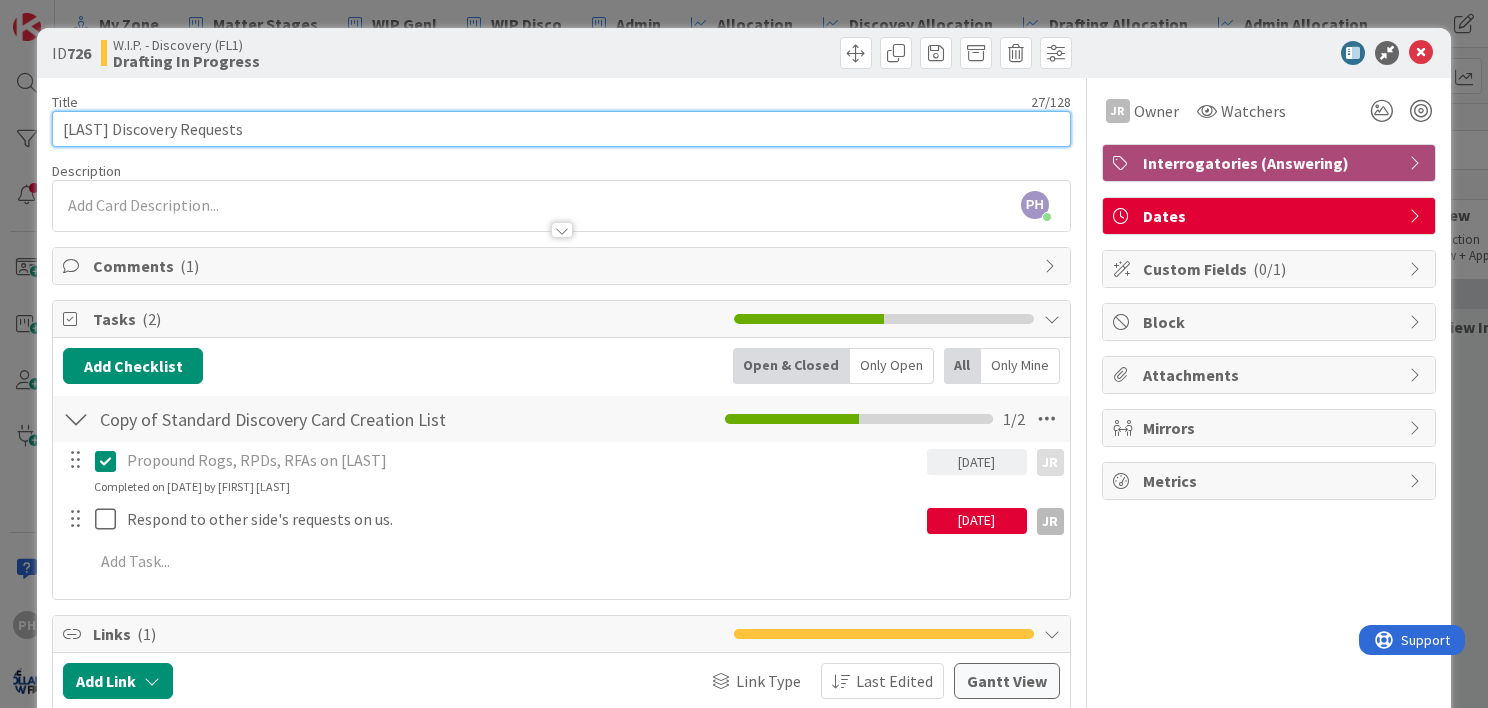click on "[LAST] Discovery Requests" at bounding box center (561, 129) 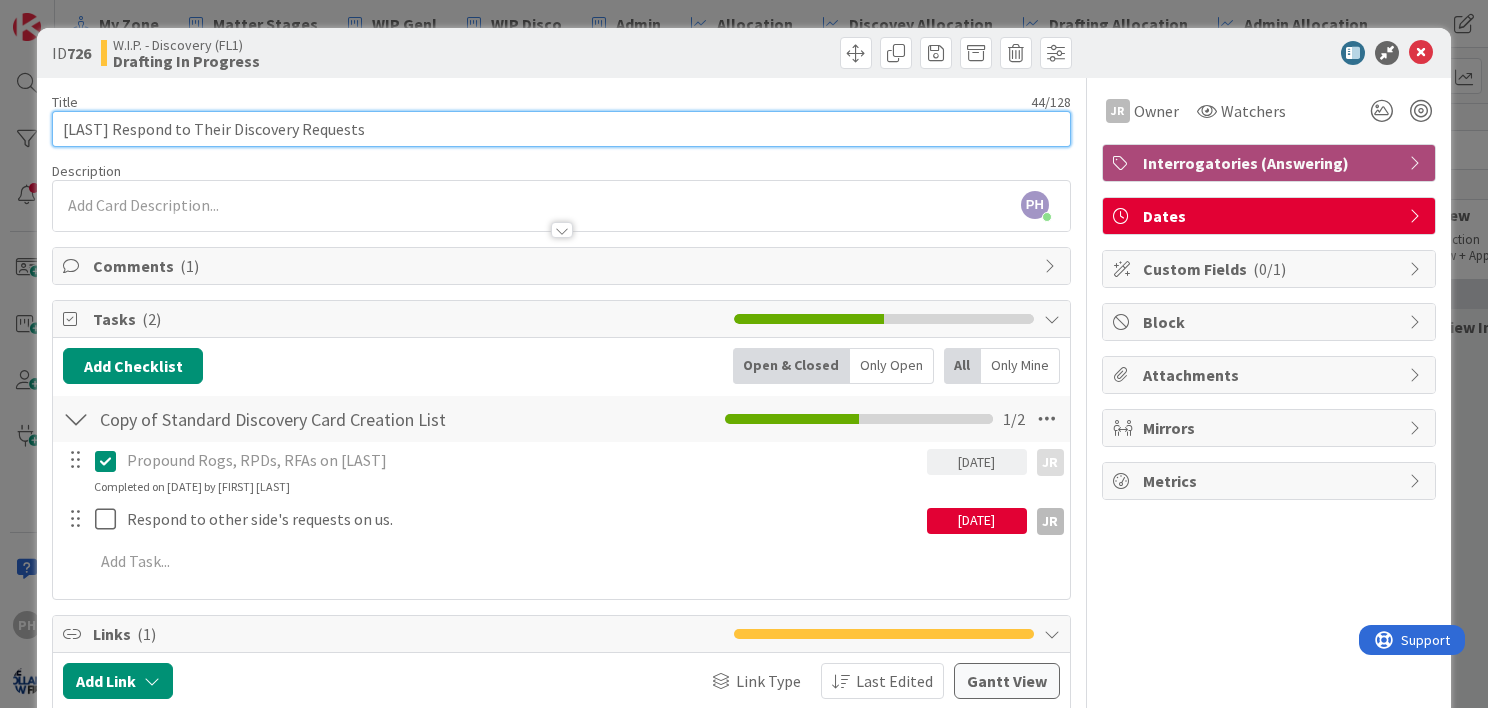type on "[LAST] Respond to Their Discovery Requests" 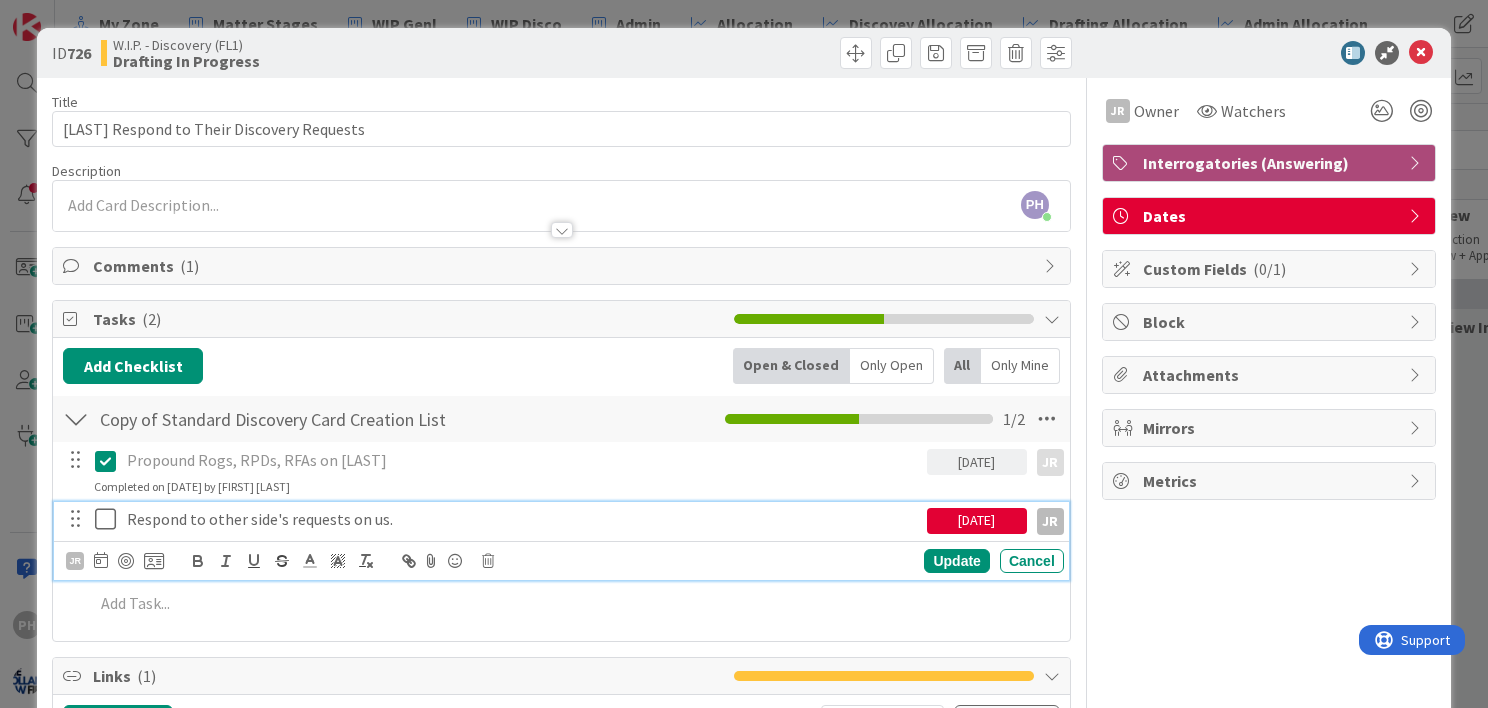 click on "Respond to other side's requests on us." at bounding box center [523, 519] 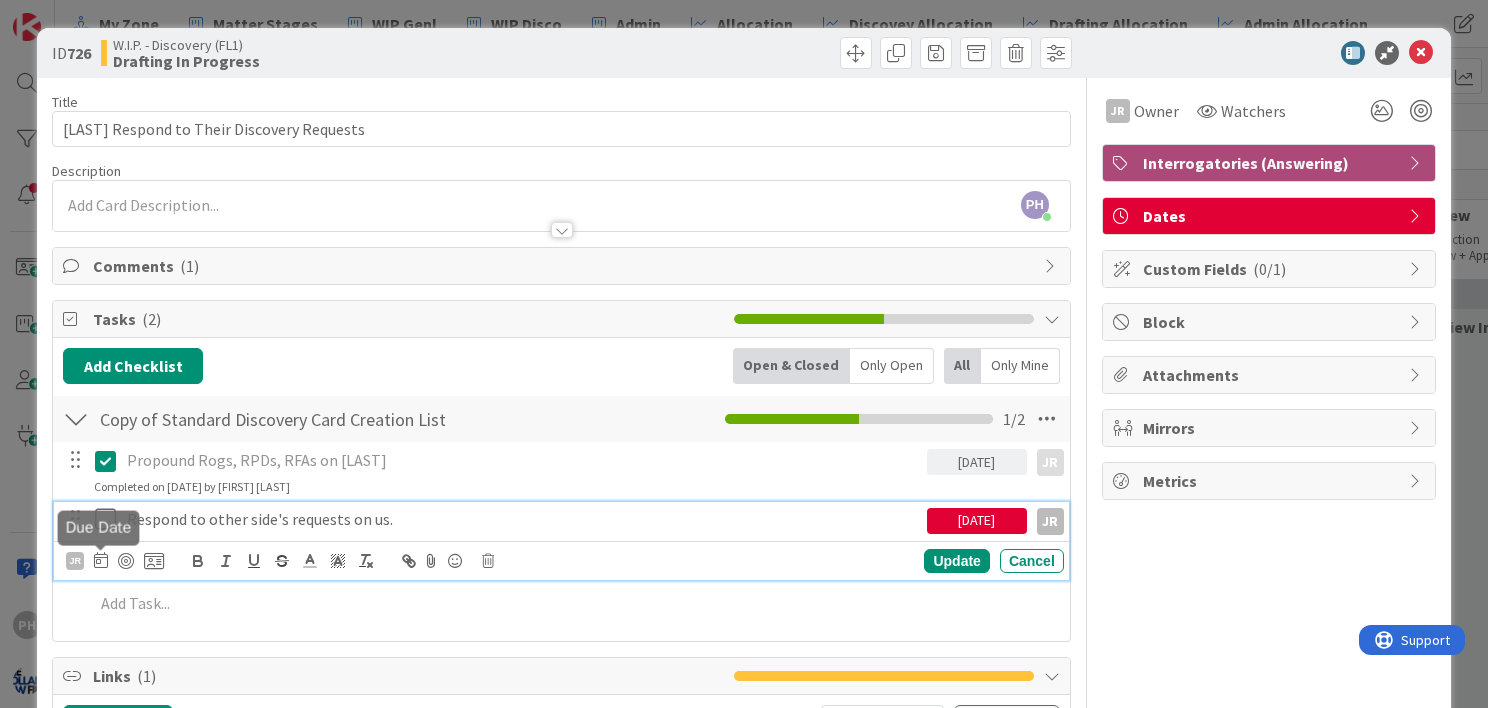 click at bounding box center (101, 560) 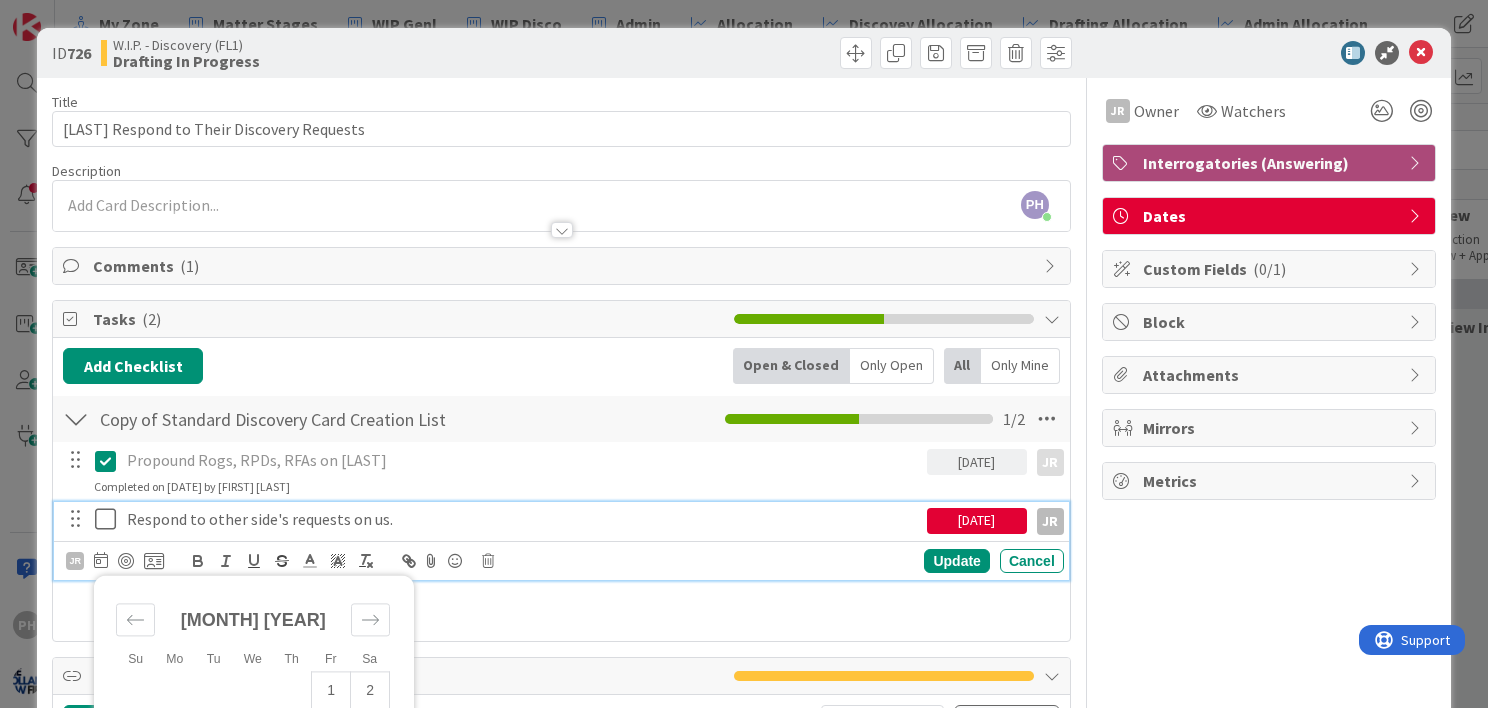 scroll, scrollTop: 70, scrollLeft: 0, axis: vertical 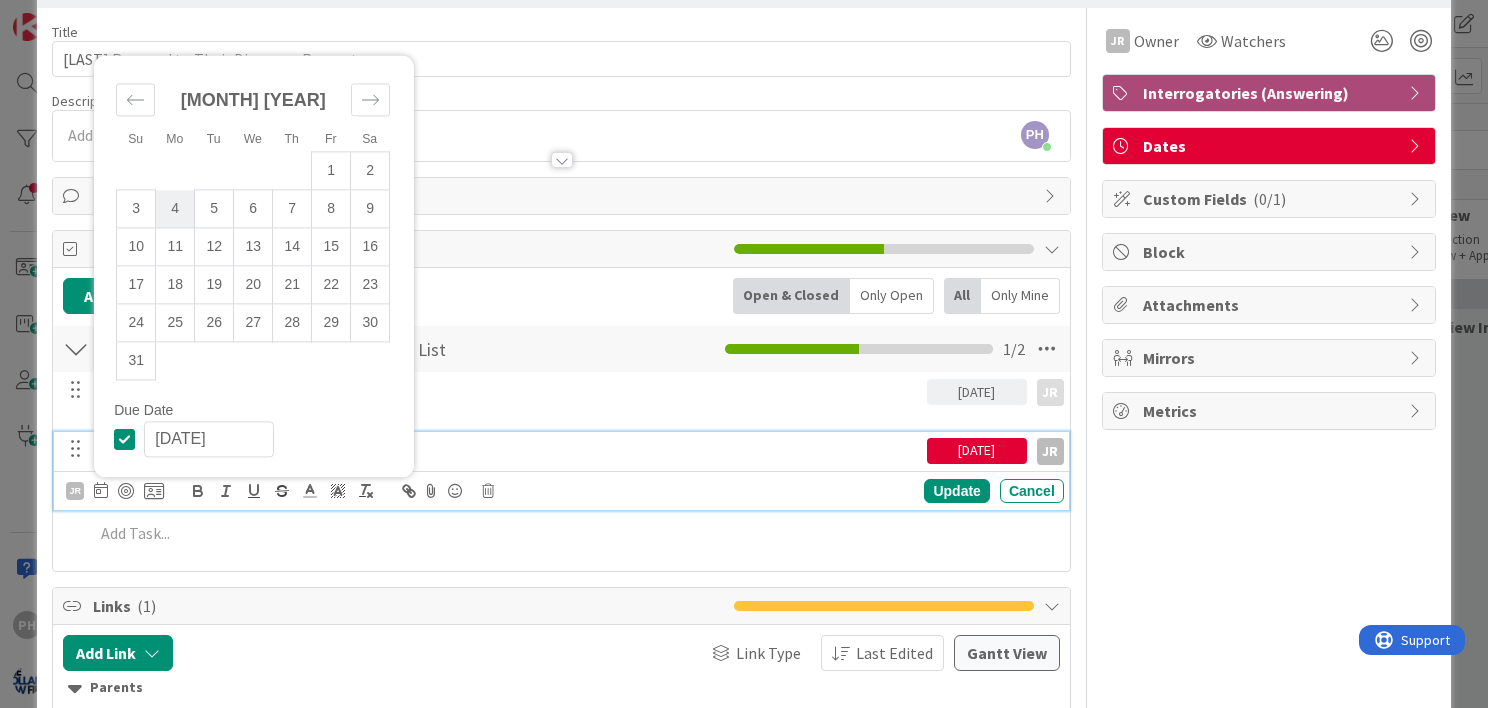 click on "4" at bounding box center (175, 209) 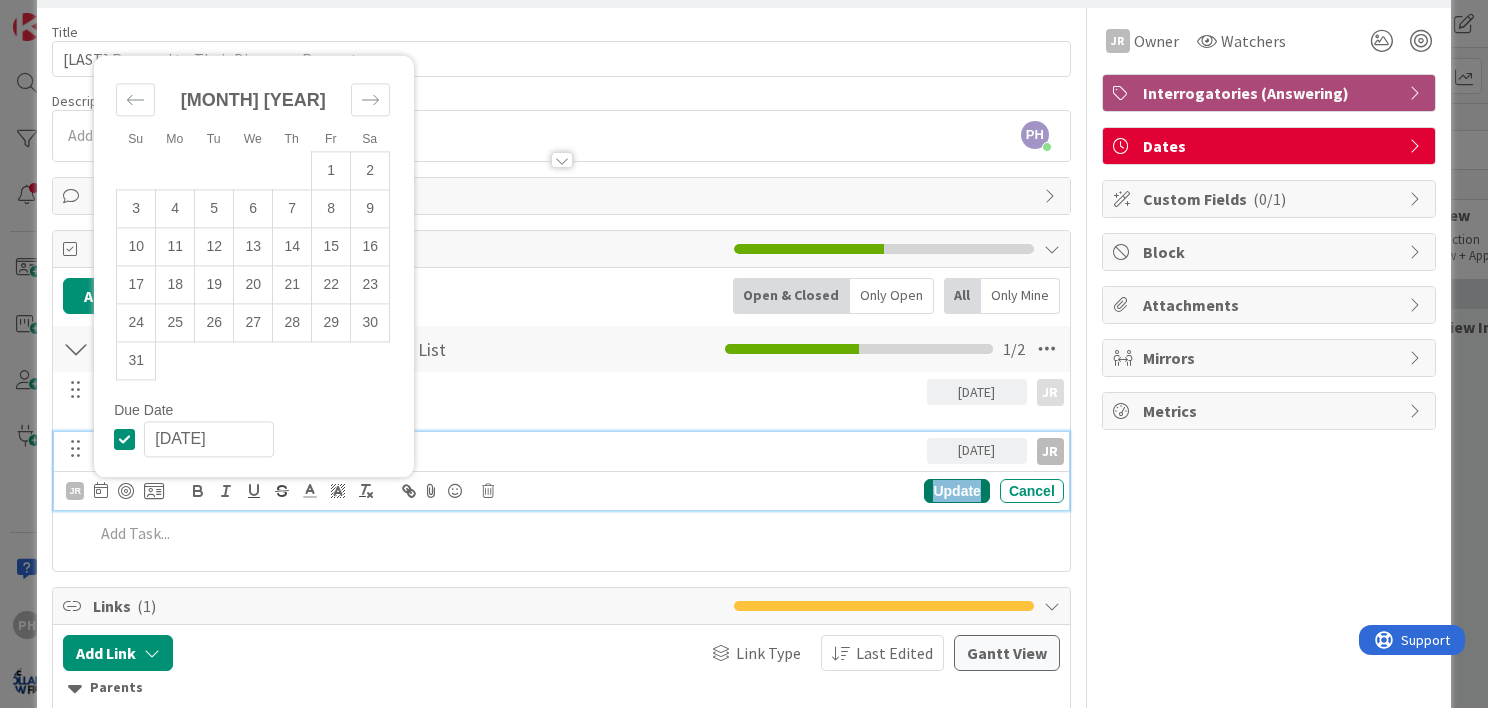 click on "Update" at bounding box center [956, 491] 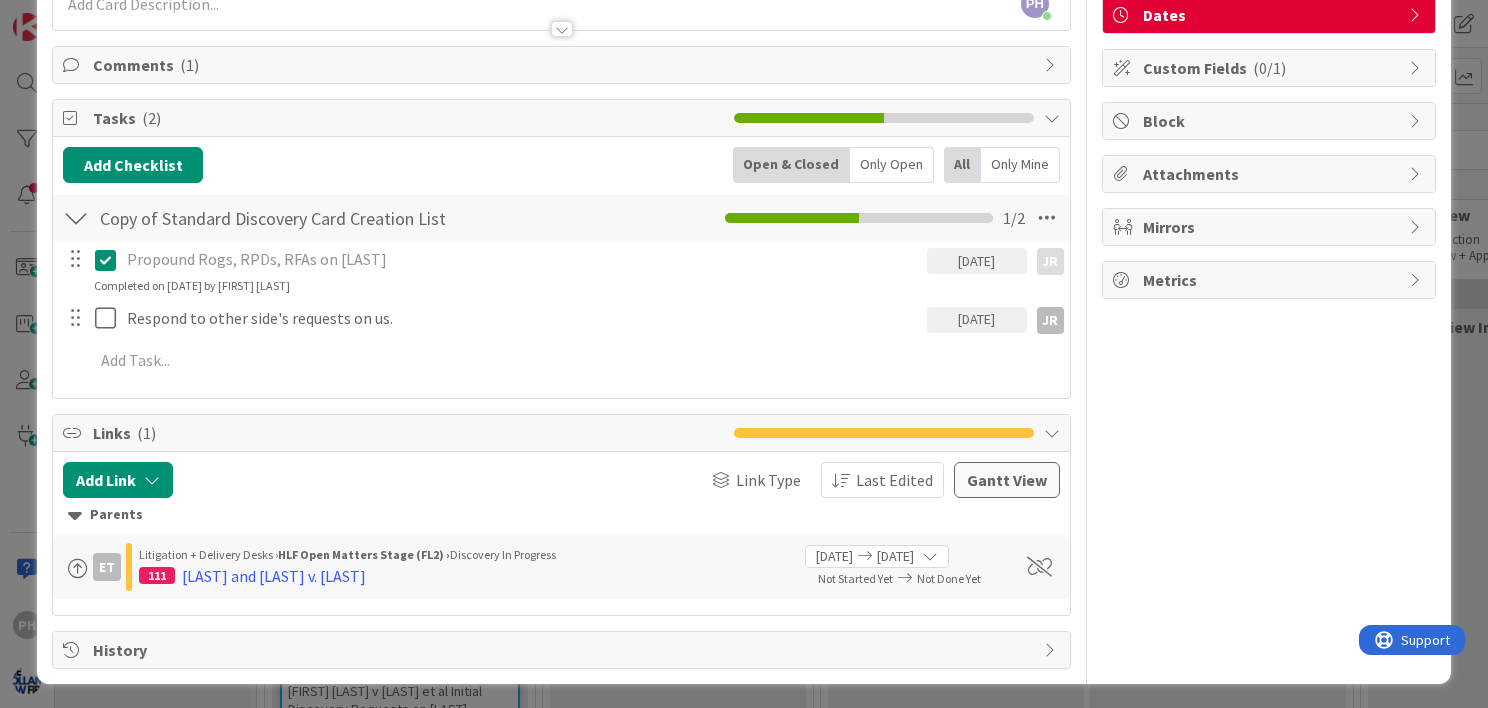 scroll, scrollTop: 0, scrollLeft: 0, axis: both 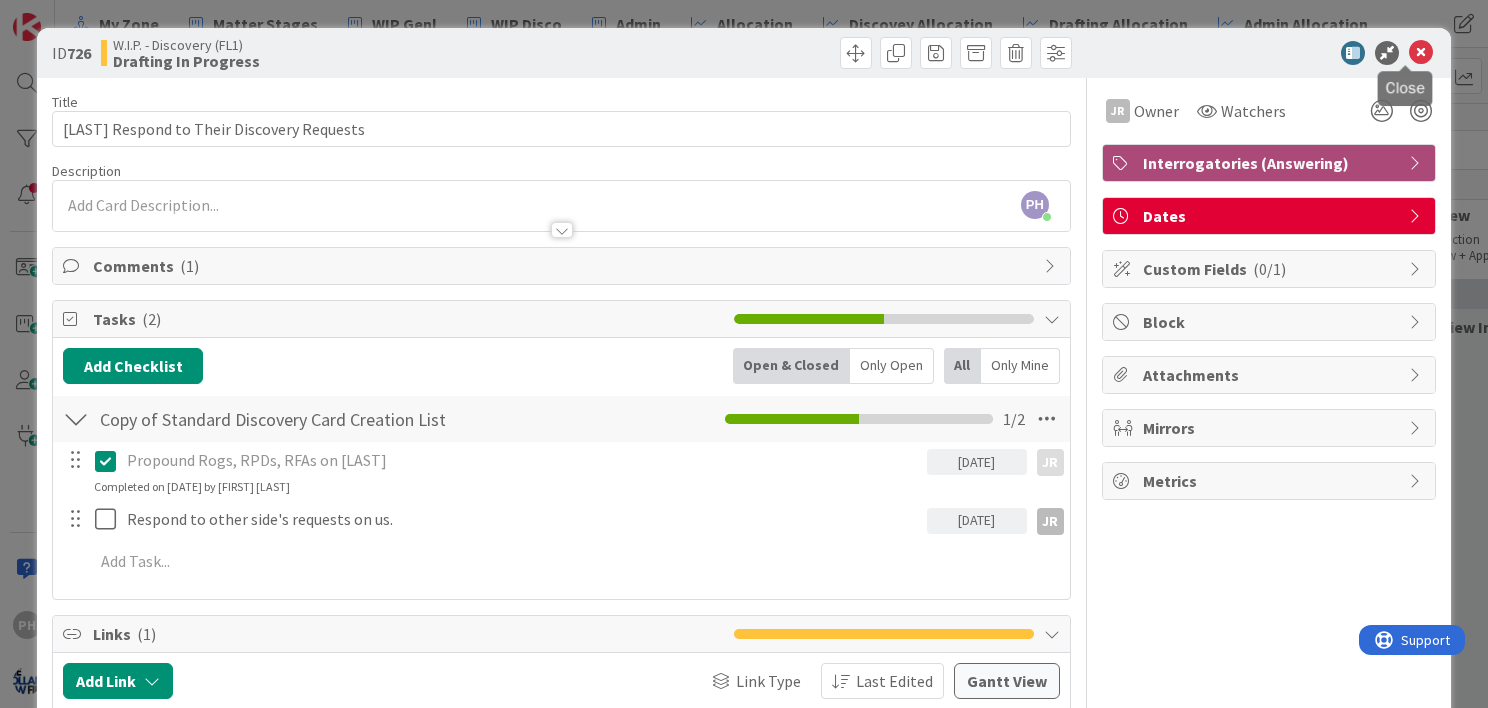 click at bounding box center (1421, 53) 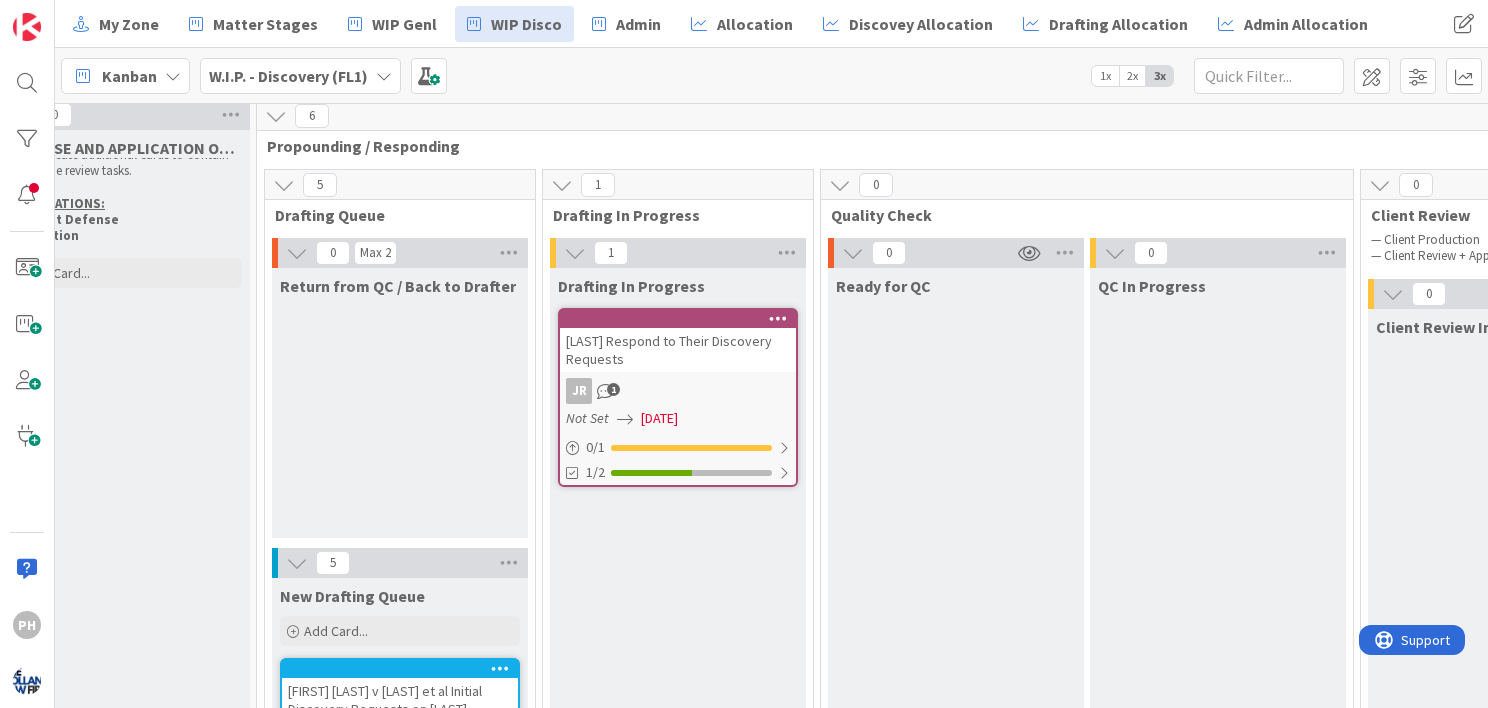 scroll, scrollTop: 0, scrollLeft: 0, axis: both 